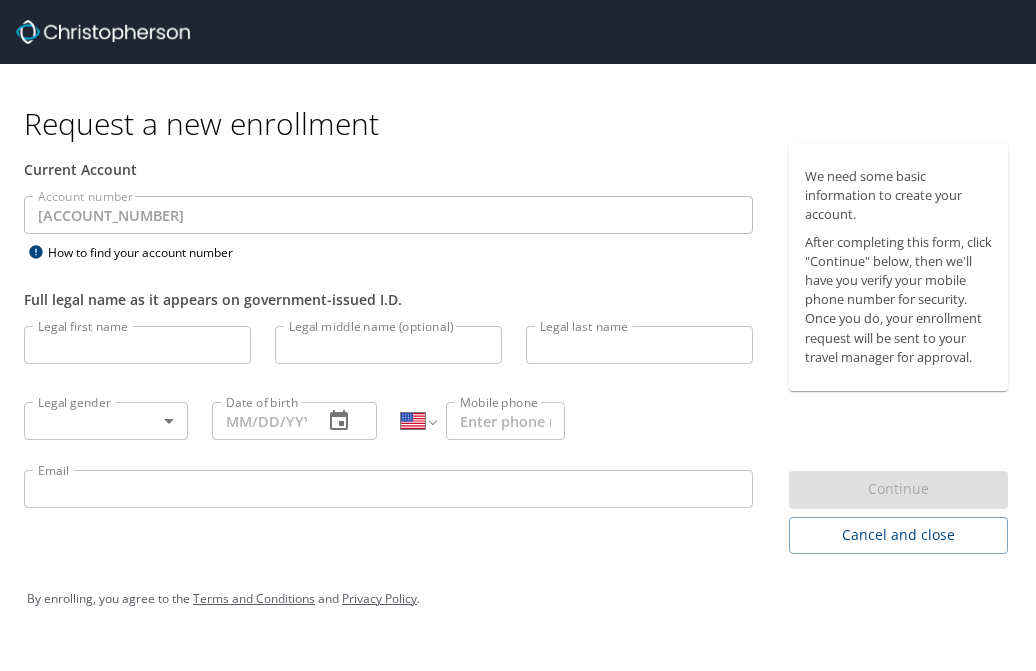 select on "US" 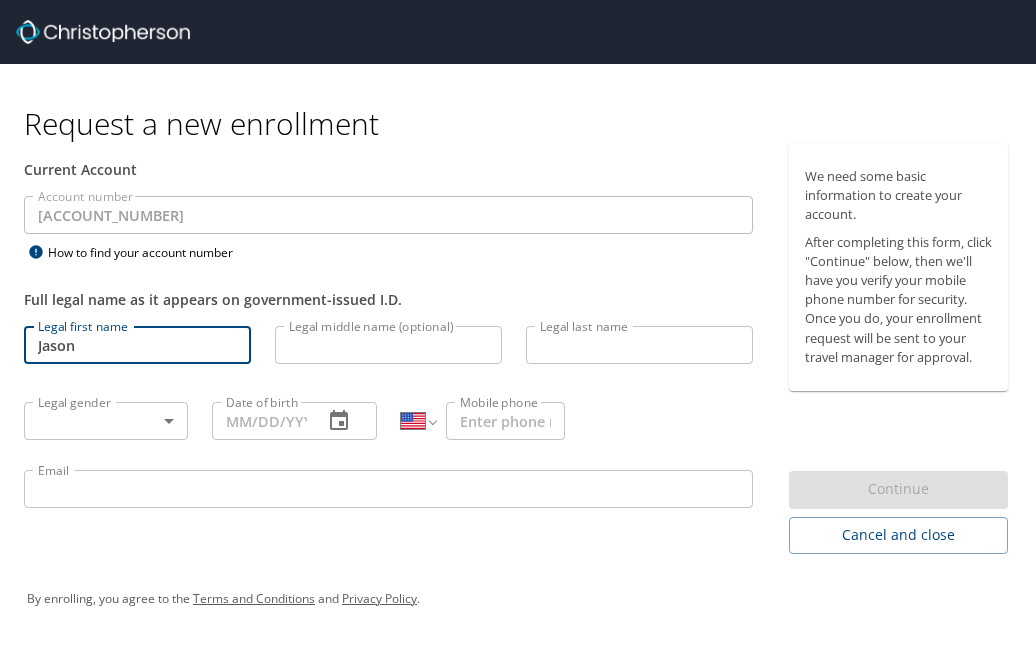 type on "Jason" 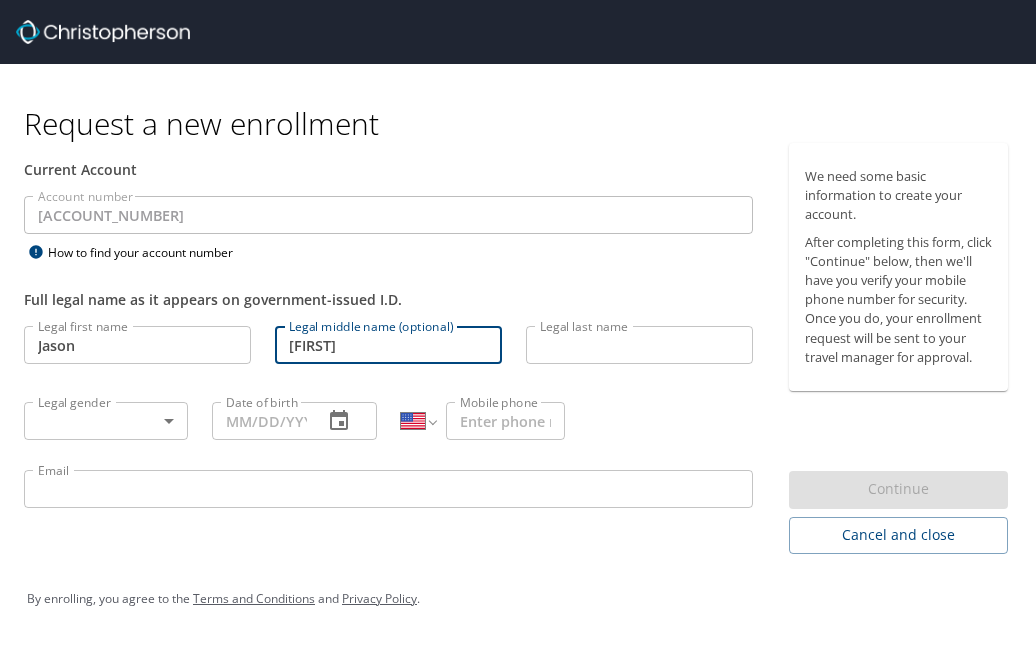 type on "[FIRST]" 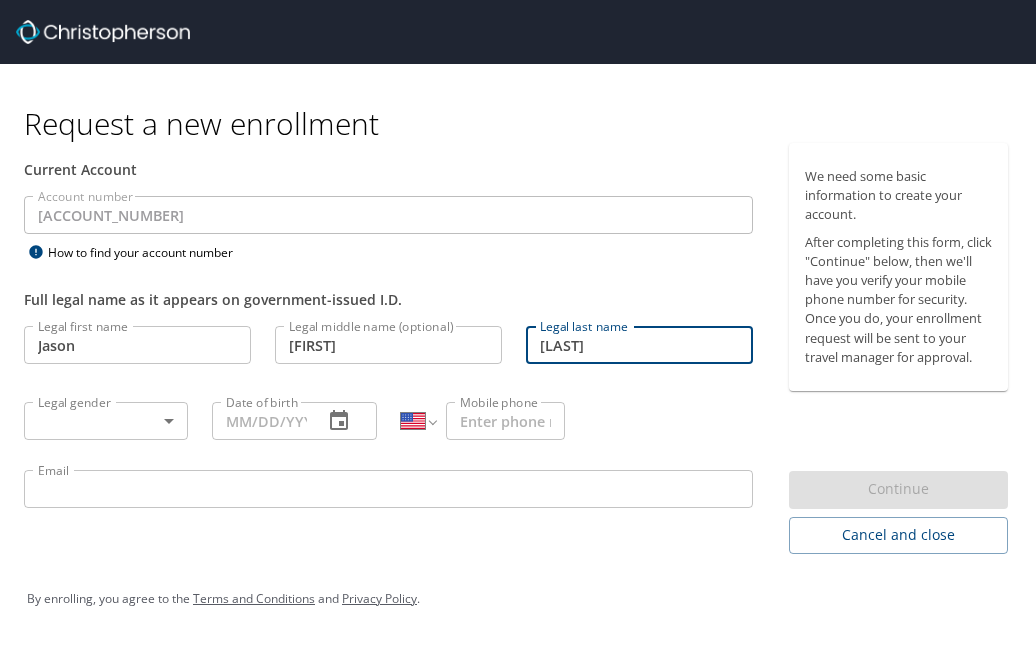 type on "[LAST]" 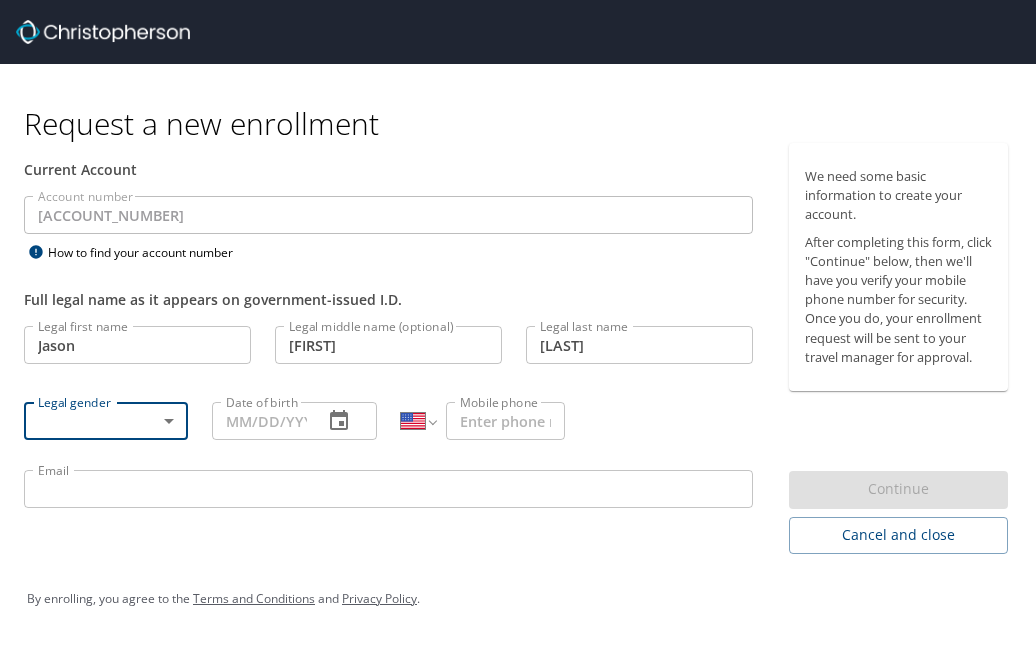 click on "Request a new enrollment Current Account Account number 301115 Account number  How to find your account number Full legal name as it appears on government-issued I.D. Legal first name Jason Legal first name Legal middle name (optional) Douglas Legal middle name (optional) Legal last name Kjellson Legal last name Legal gender ​ Legal gender Date of birth Date of birth International Afghanistan Åland Islands Albania Algeria American Samoa Andorra Angola Anguilla Antigua and Barbuda Argentina Armenia Aruba Ascension Island Australia Austria Azerbaijan Bahamas Bahrain Bangladesh Barbados Belarus Belgium Belize Benin Bermuda Bhutan Bolivia Bonaire, Sint Eustatius and Saba Bosnia and Herzegovina Botswana Brazil British Indian Ocean Territory Brunei Darussalam Bulgaria Burkina Faso Burma Burundi Cambodia Cameroon Canada Cape Verde Cayman Islands Central African Republic Chad Chile China Christmas Island Cocos (Keeling) Islands Colombia Comoros Congo Congo, Democratic Republic of the Cook Islands Costa Rica Cuba" at bounding box center [518, 335] 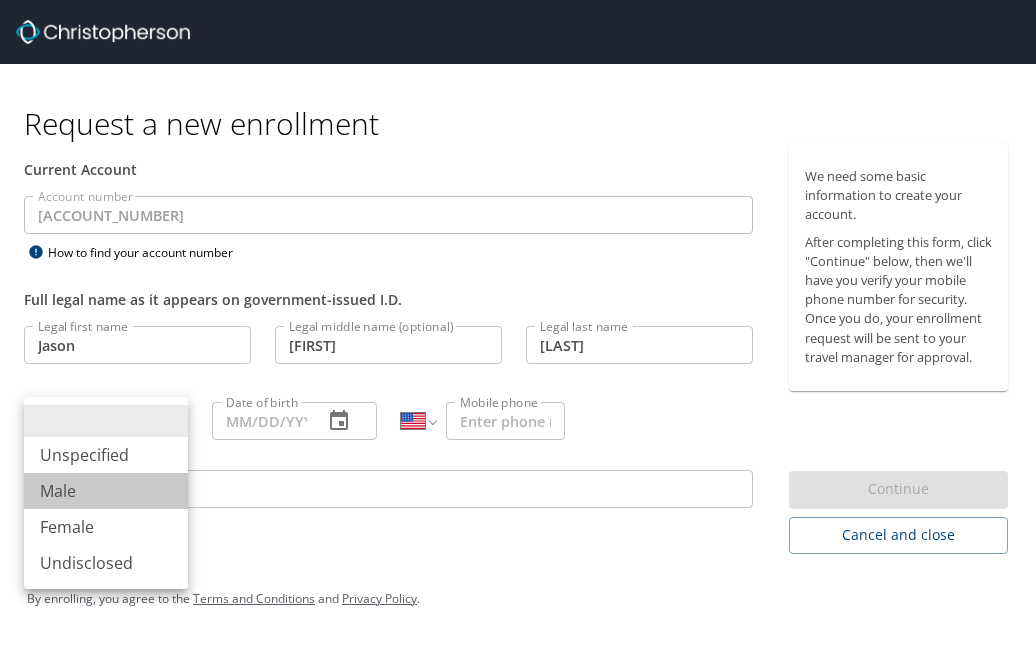 click on "Male" at bounding box center [106, 491] 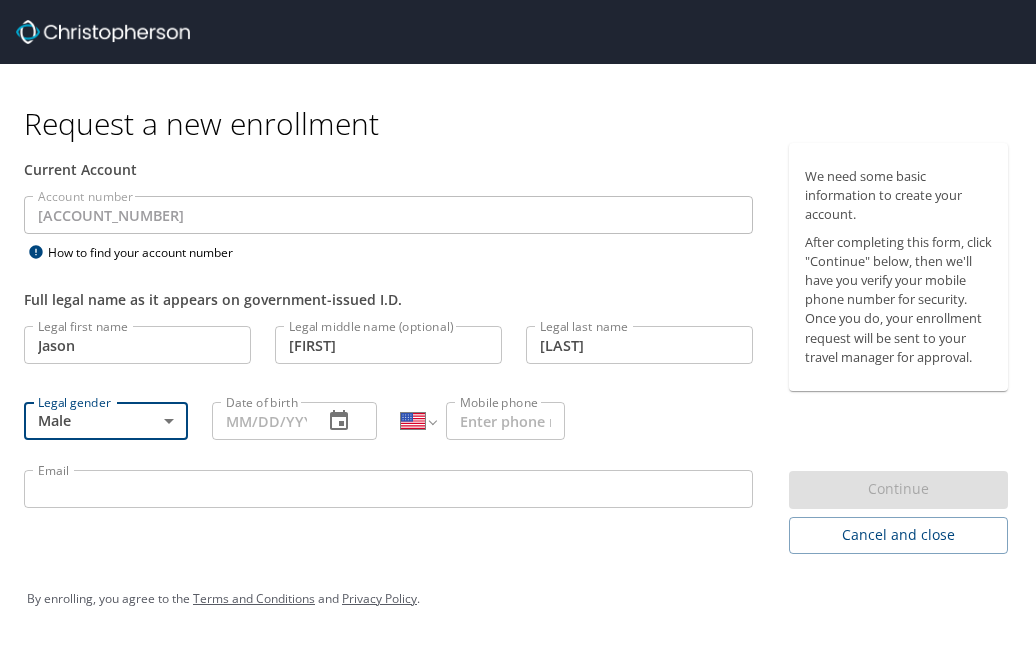 click on "Date of birth" at bounding box center [259, 421] 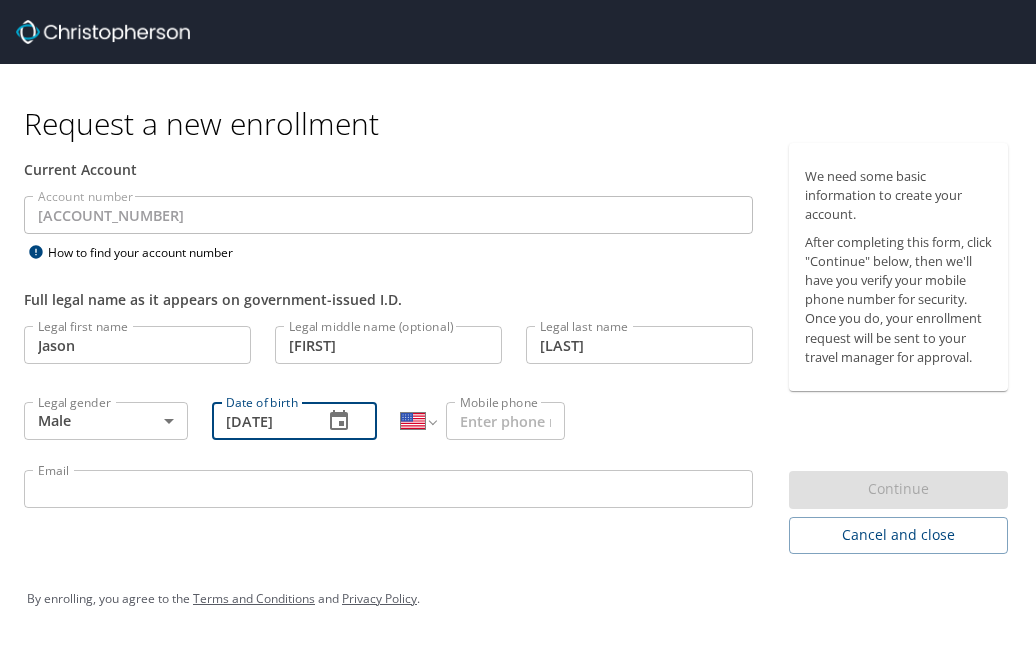 type on "09/24/1970" 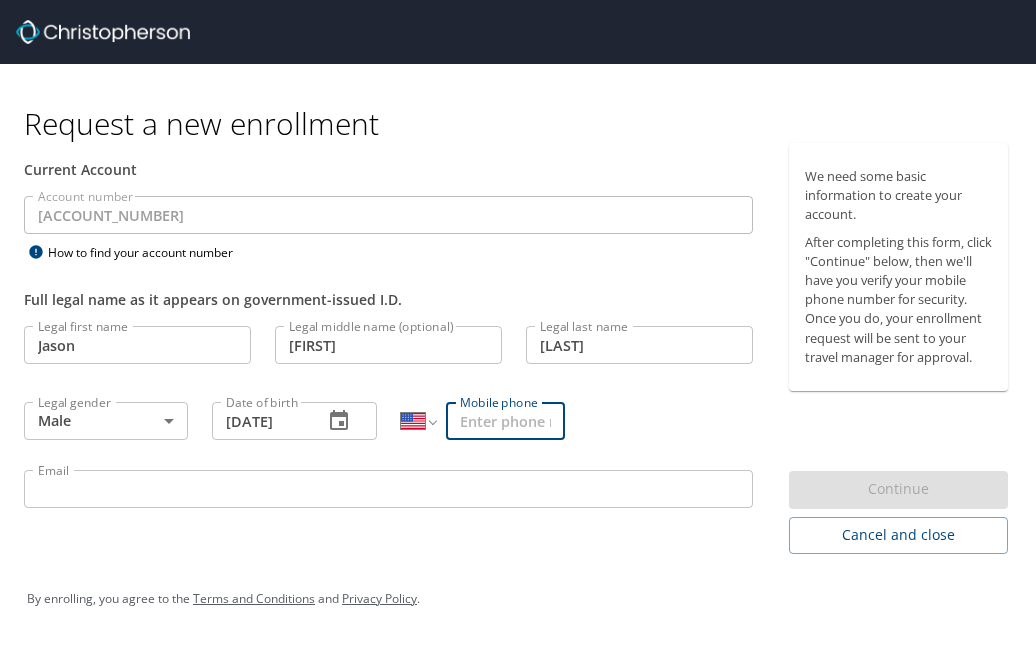 click on "Mobile phone" at bounding box center (505, 421) 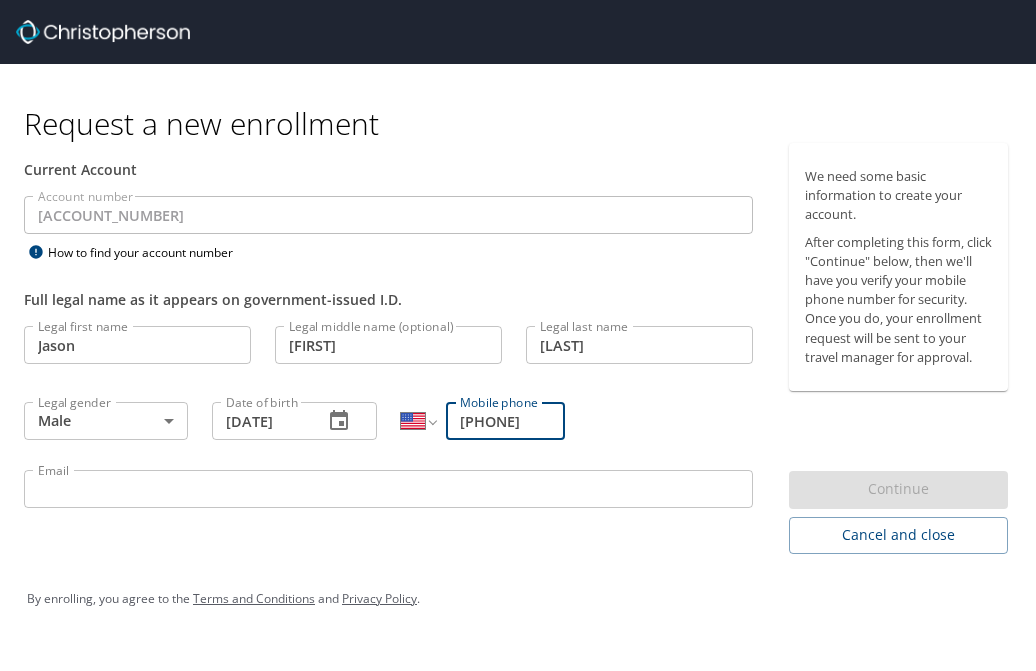 scroll, scrollTop: 0, scrollLeft: 9, axis: horizontal 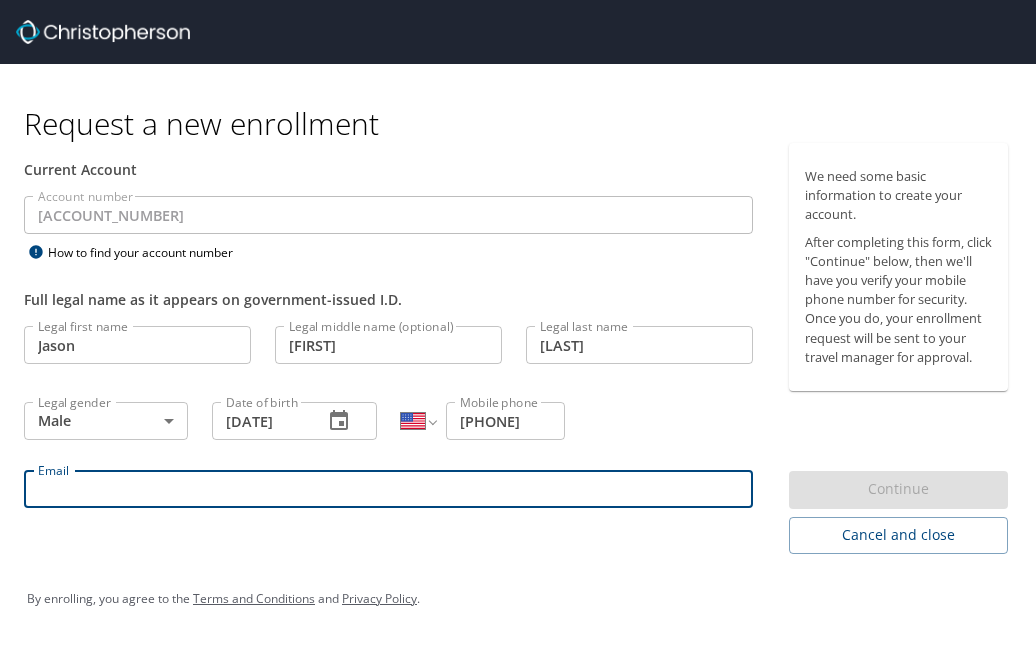 click on "Email" at bounding box center [388, 489] 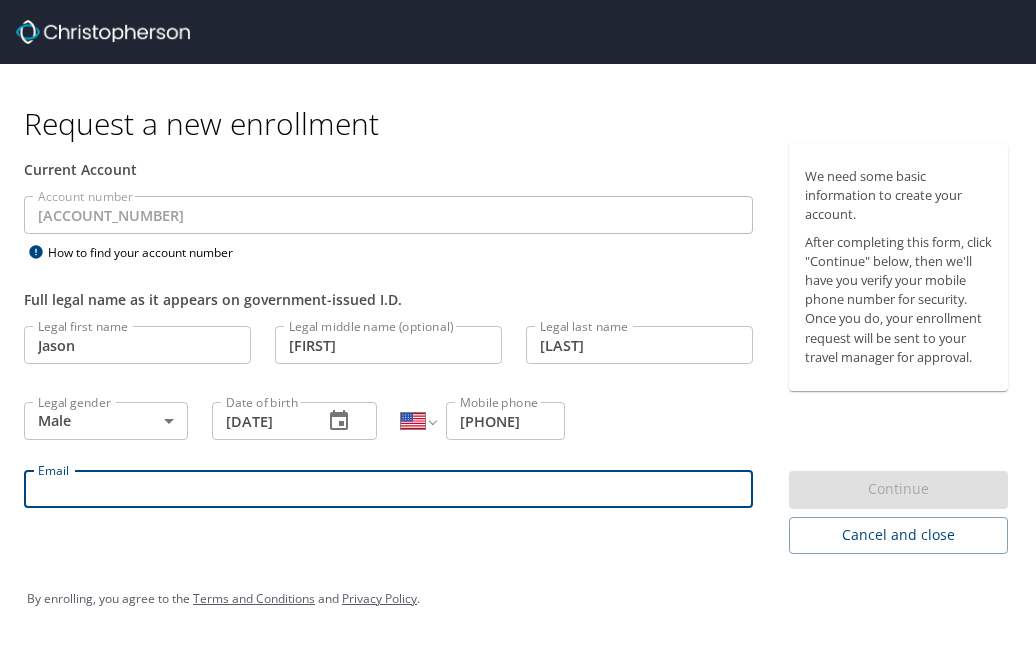 type on "jason.kjellson@preppg.com" 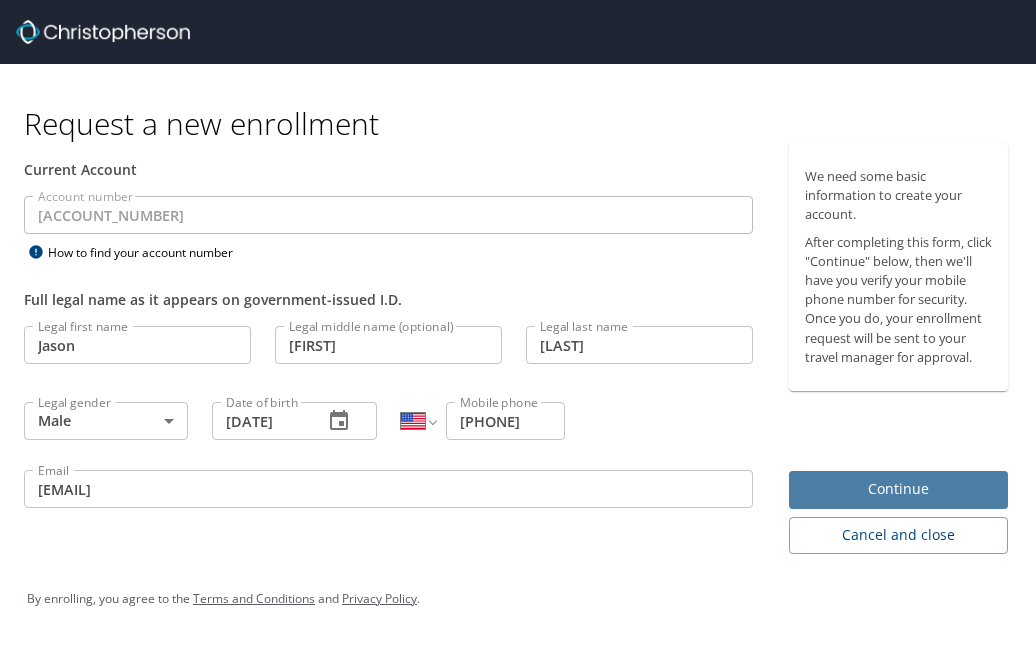 click on "Continue" at bounding box center [898, 489] 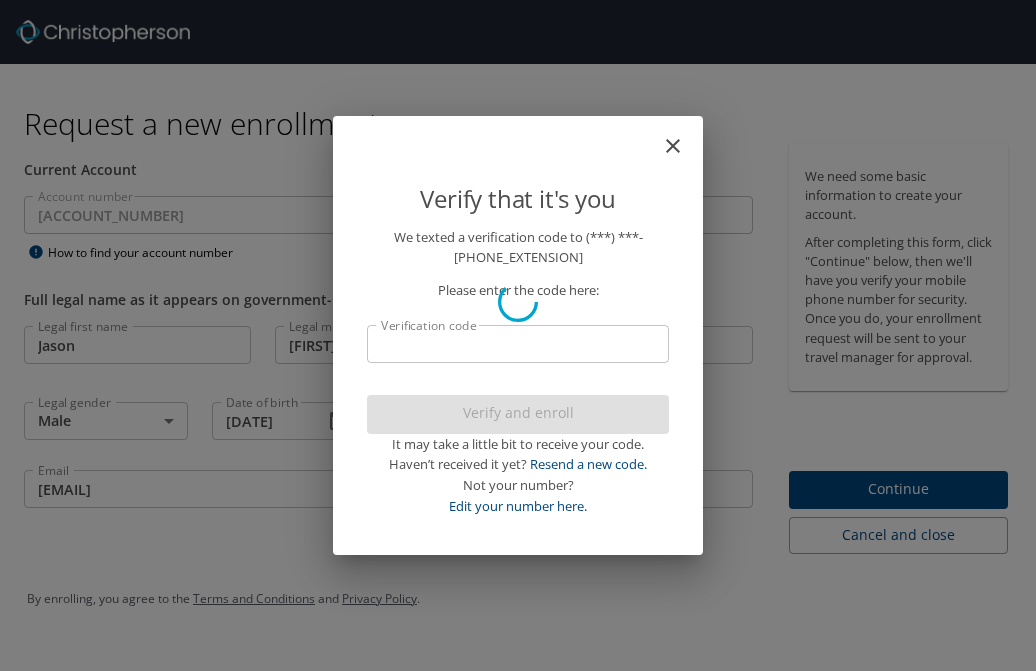 scroll, scrollTop: 0, scrollLeft: 0, axis: both 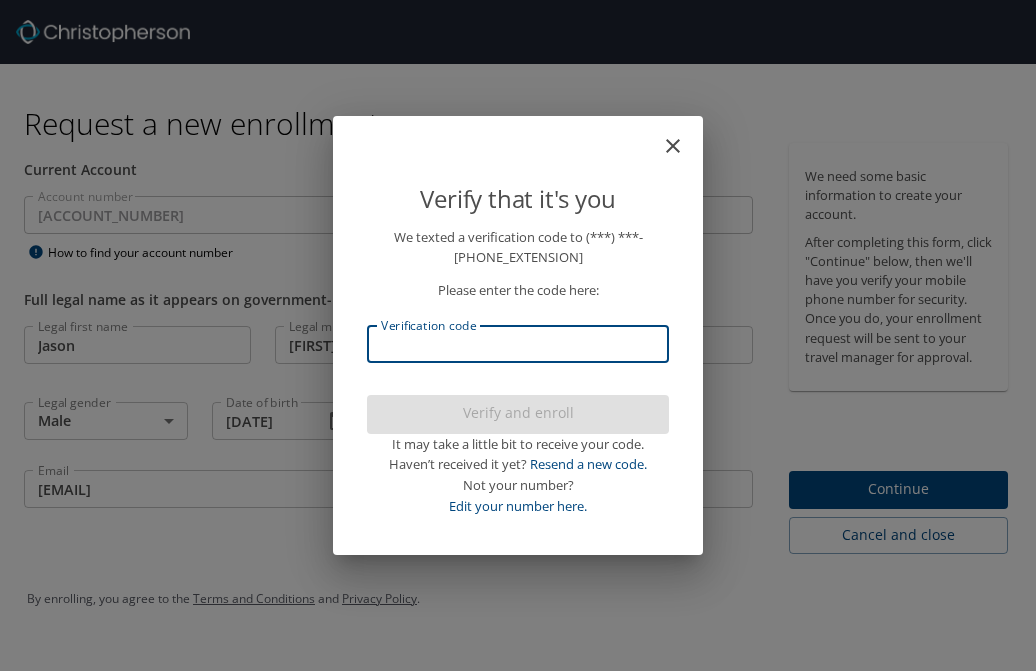 click on "Verification code" at bounding box center [518, 344] 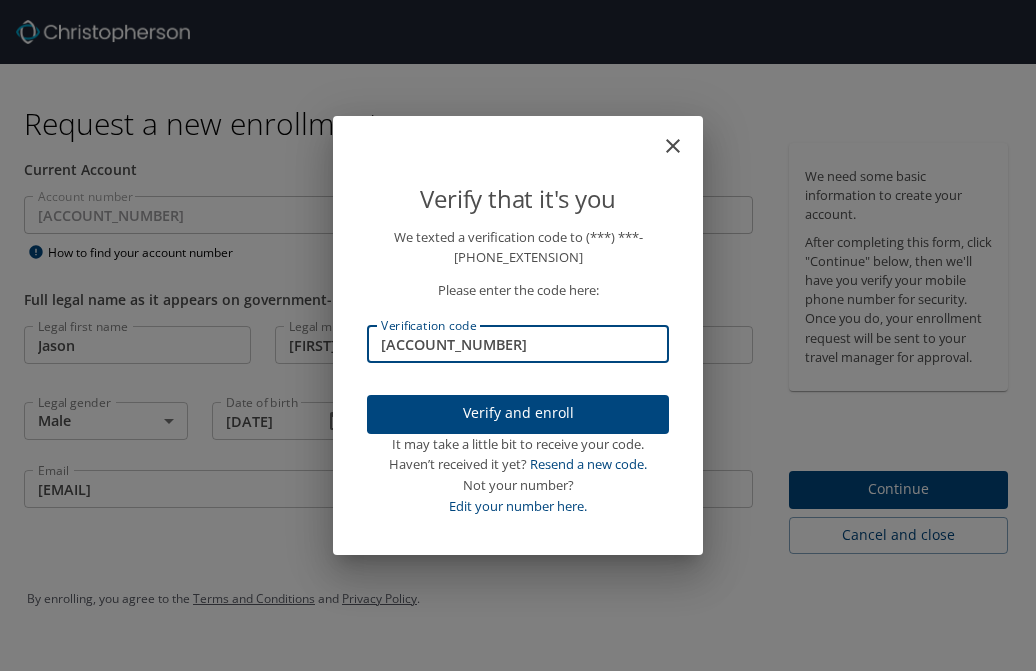 type on "803570" 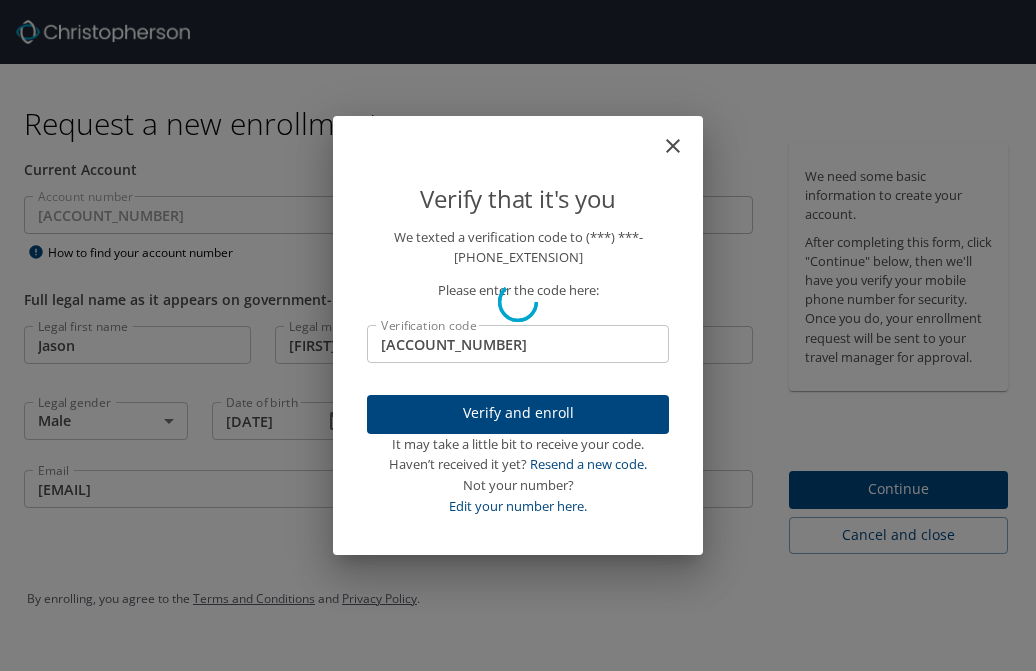 type 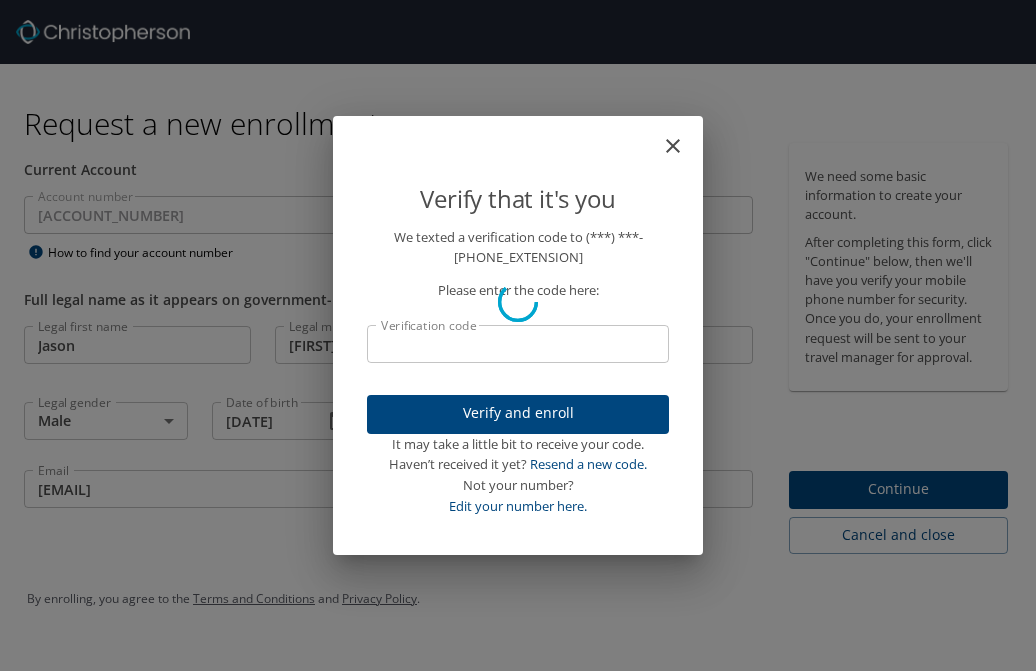 scroll, scrollTop: 0, scrollLeft: 10, axis: horizontal 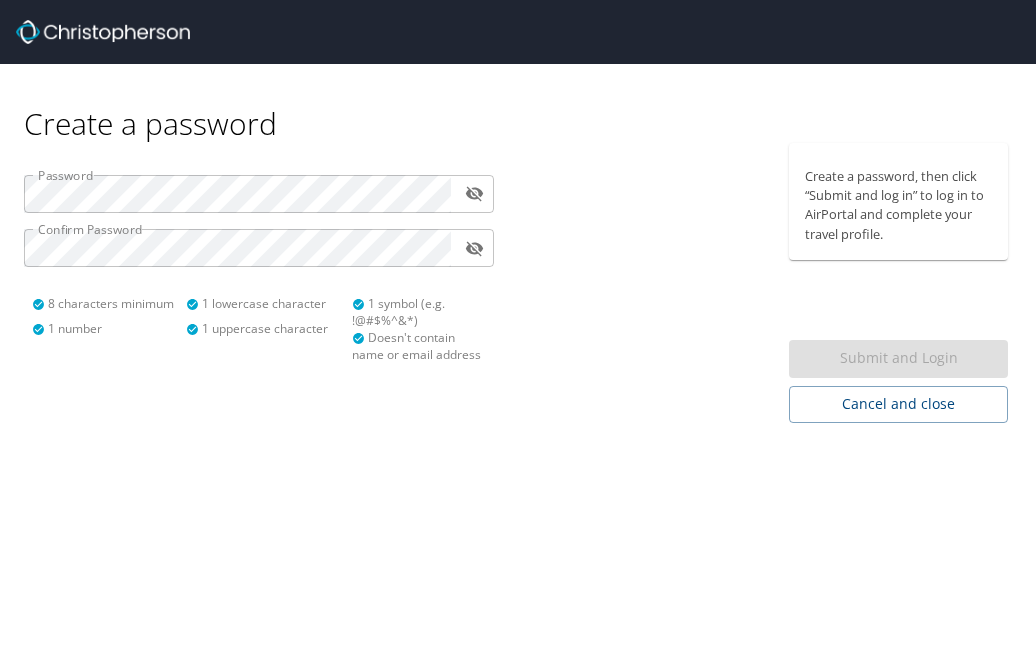 type 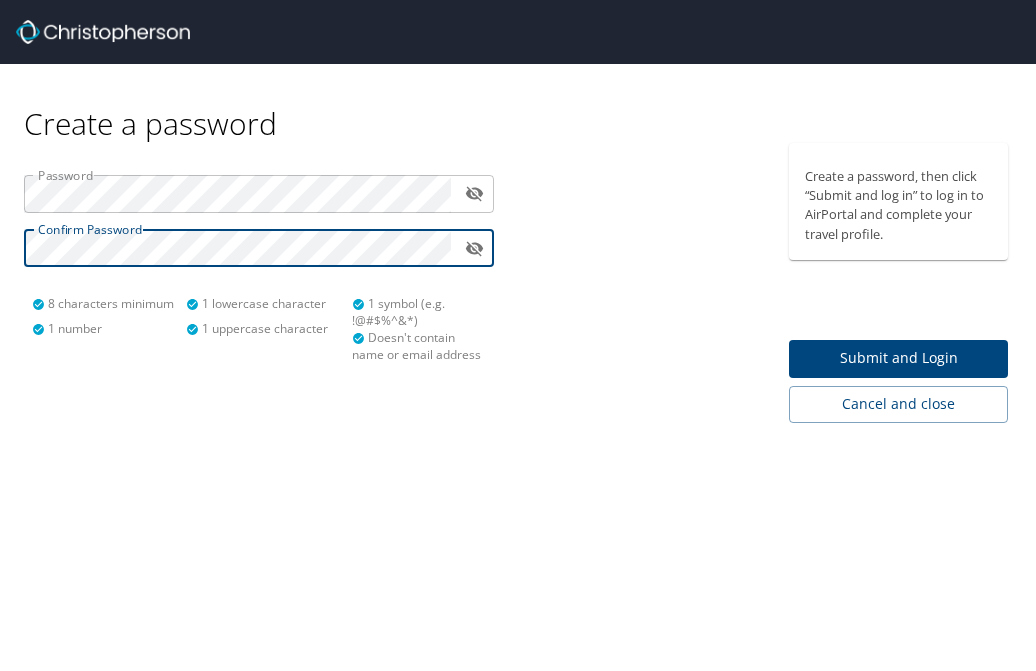 click 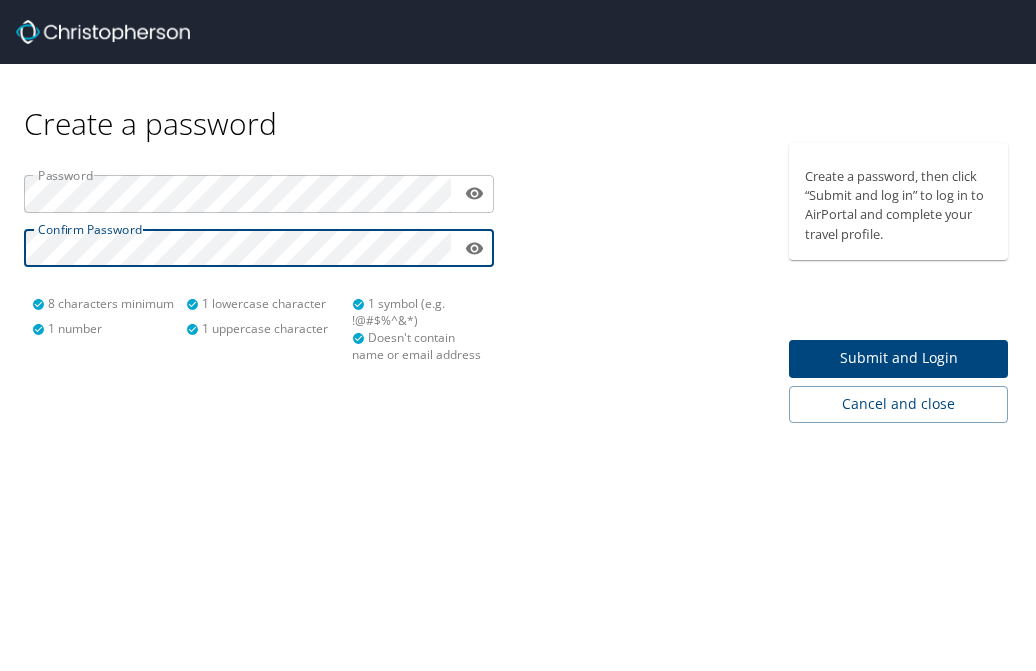 click on "Submit and Login" at bounding box center (898, 358) 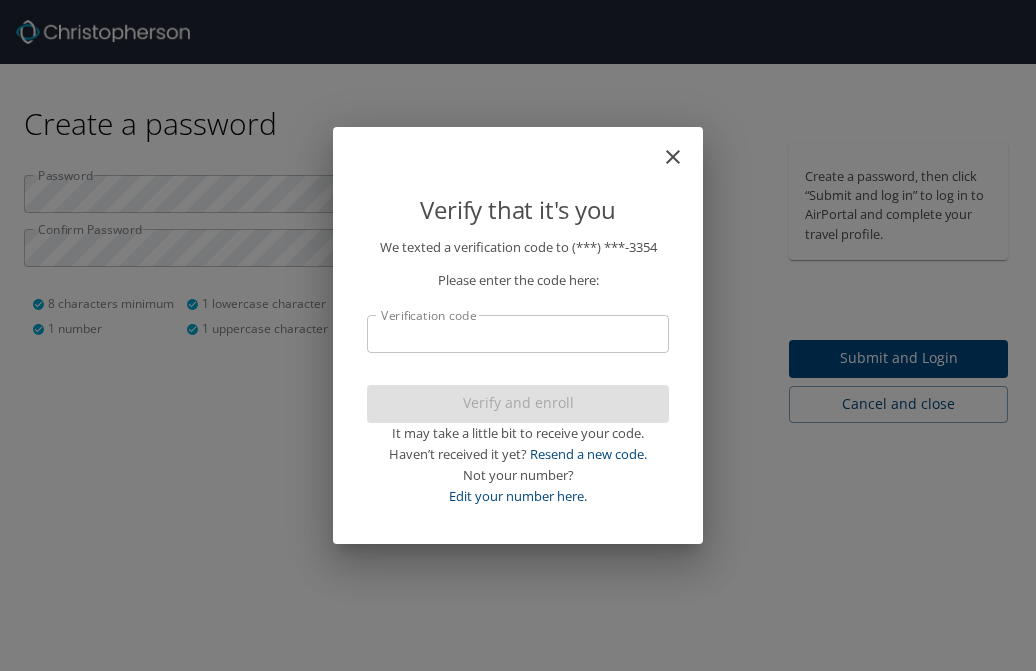 click on "Verification code" at bounding box center (518, 334) 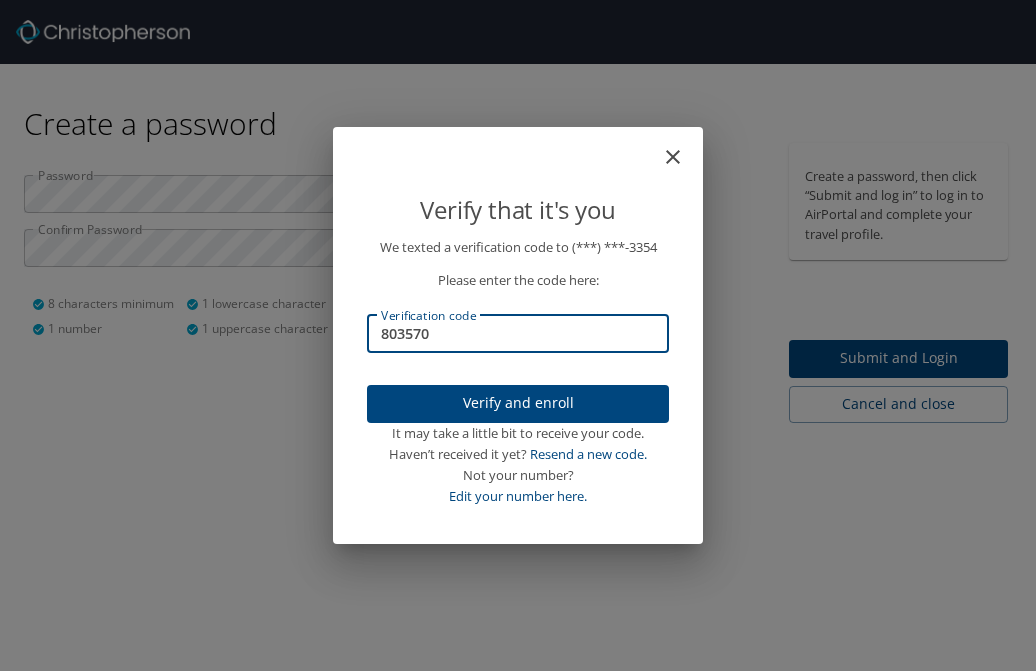 type on "803570" 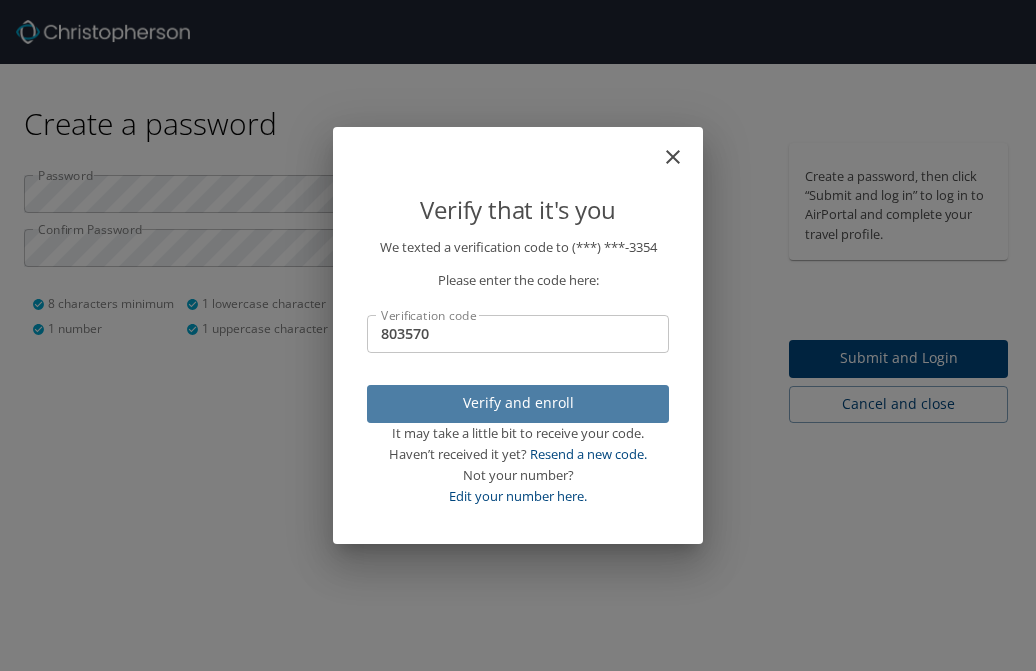 click on "Verify and enroll" at bounding box center [518, 403] 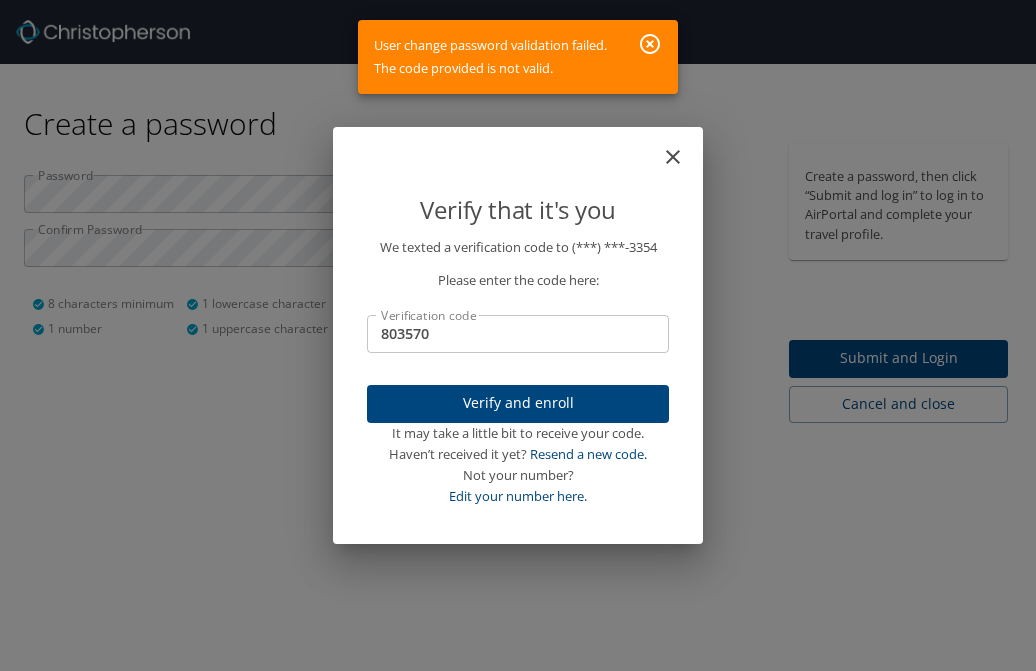 click 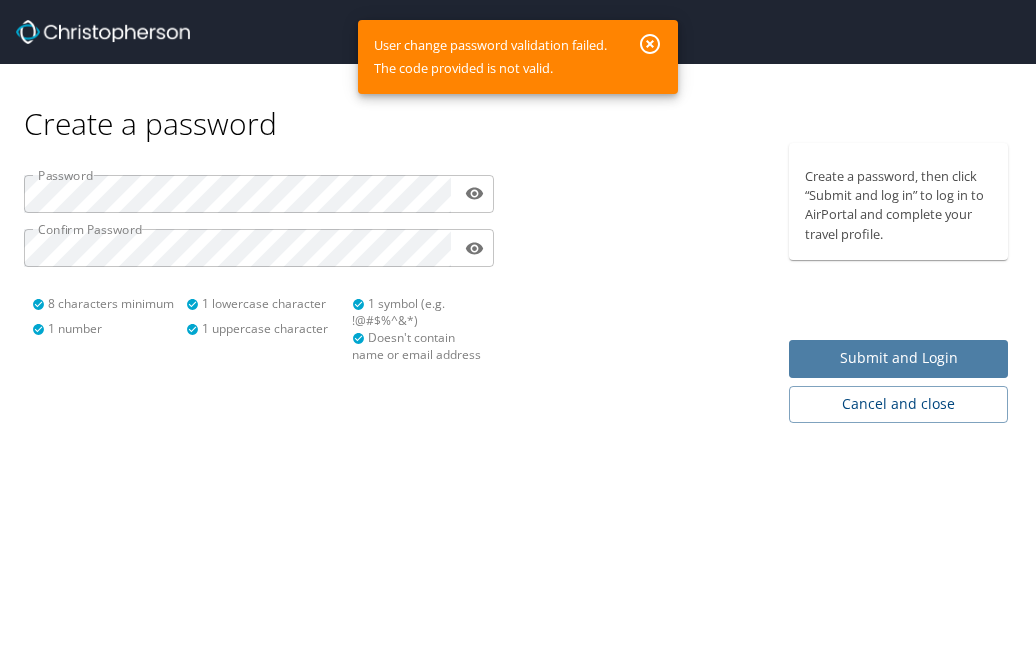 click on "Submit and Login" at bounding box center (898, 358) 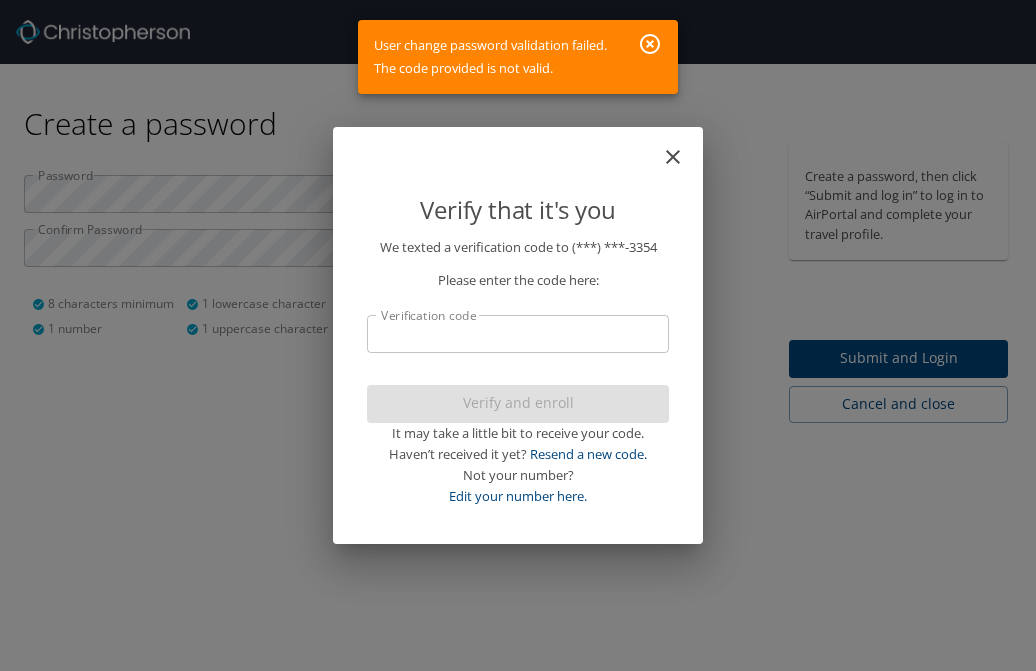 click on "Verification code" at bounding box center [518, 334] 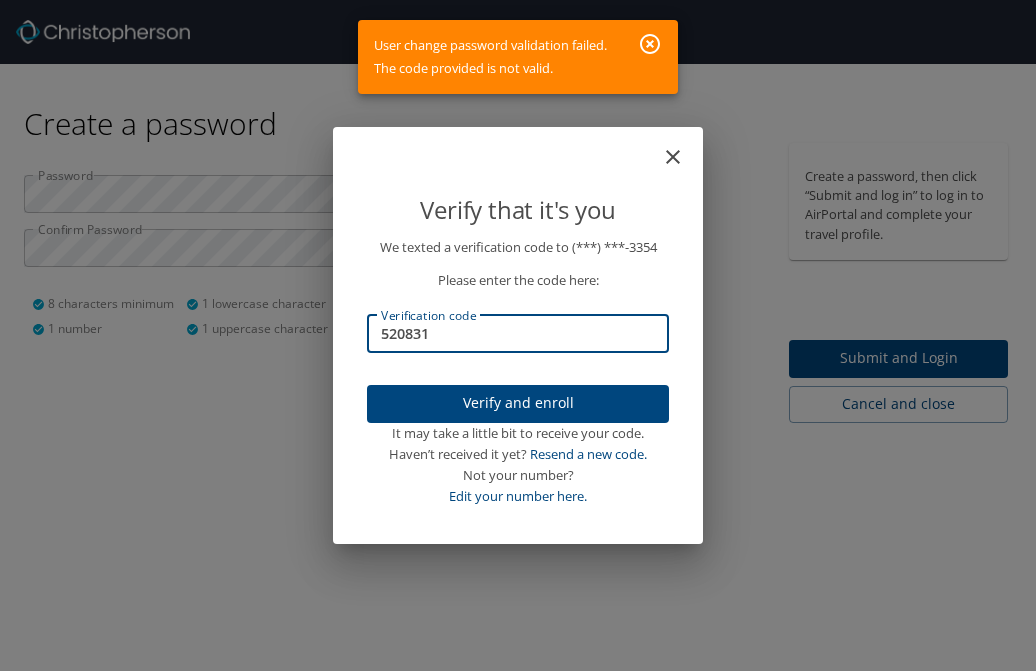 type on "520831" 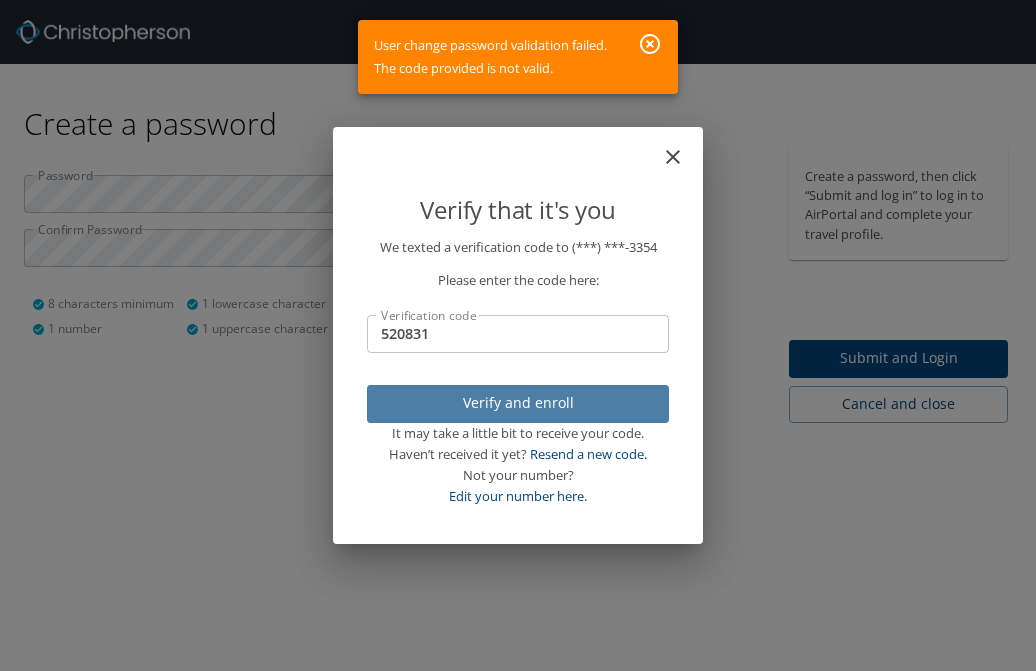 click on "Verify and enroll" at bounding box center (518, 404) 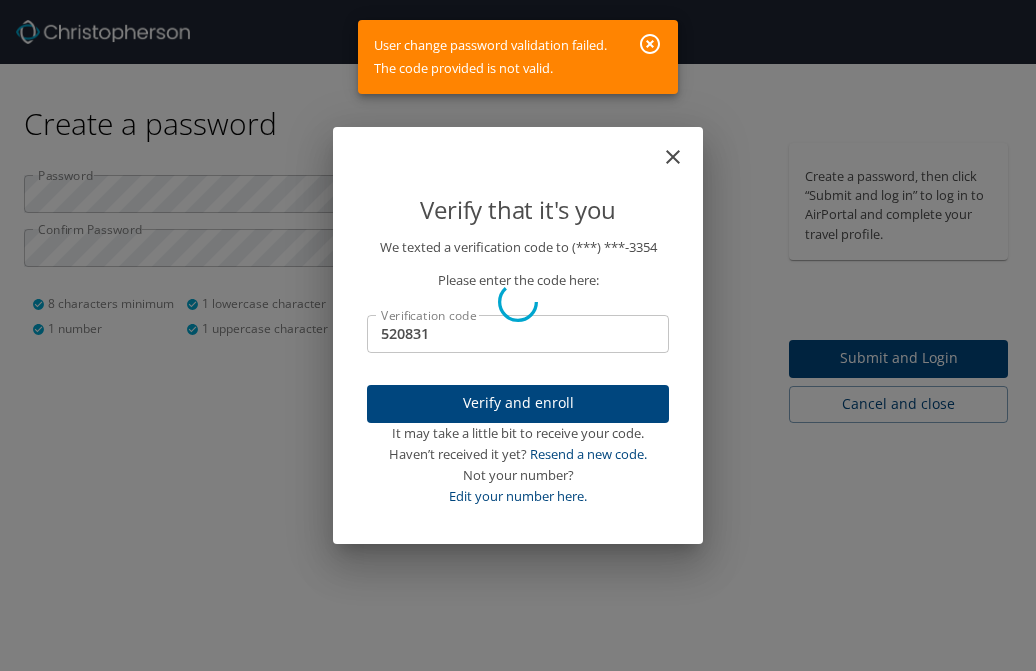 type 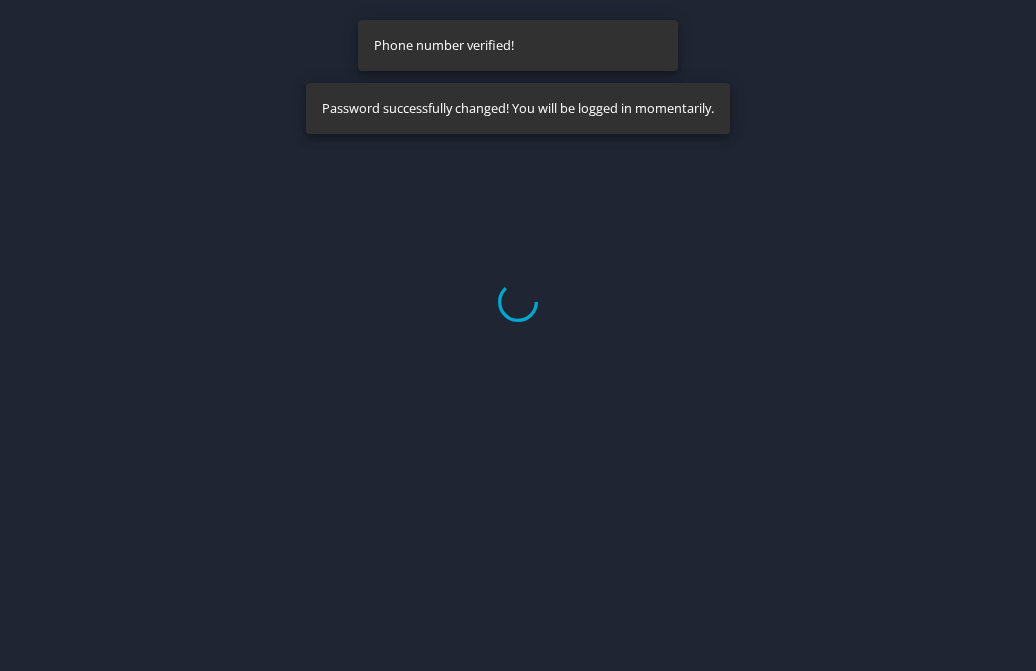 select on "US" 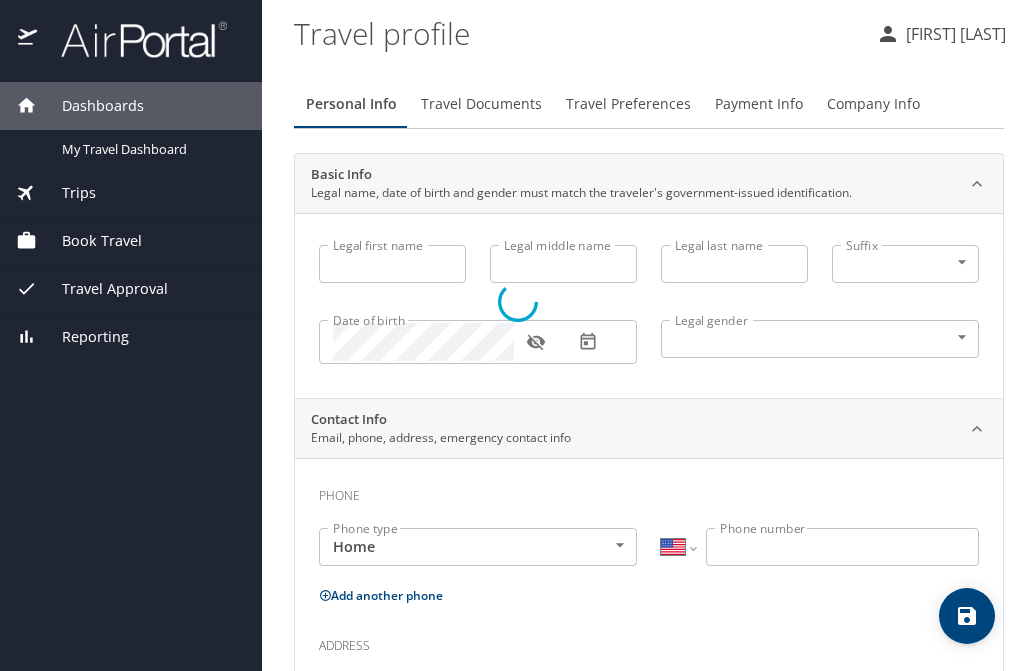 type on "Jason" 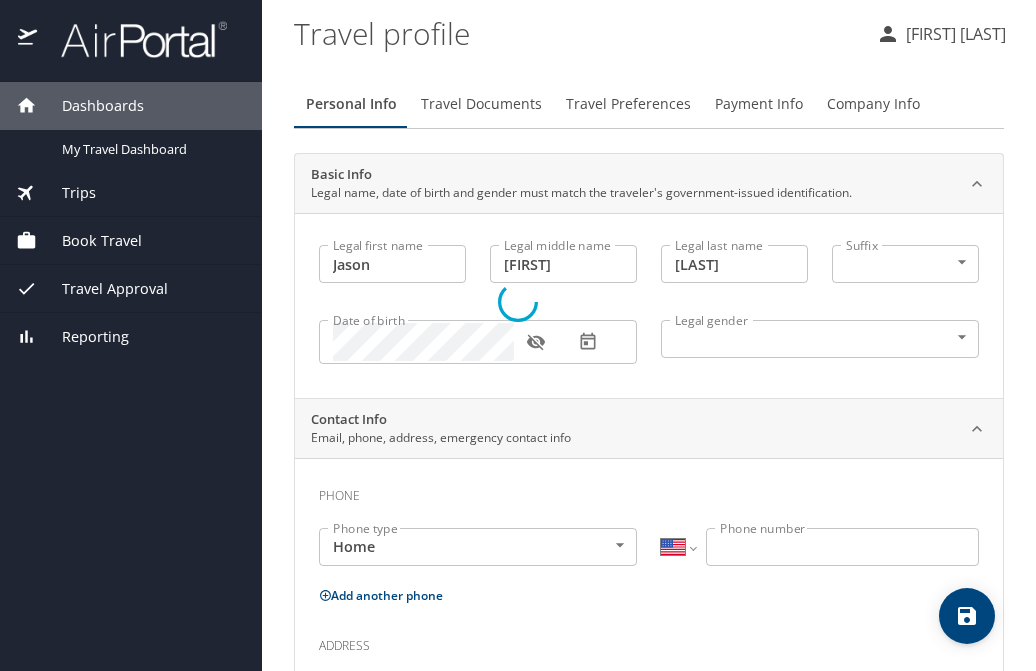 select on "US" 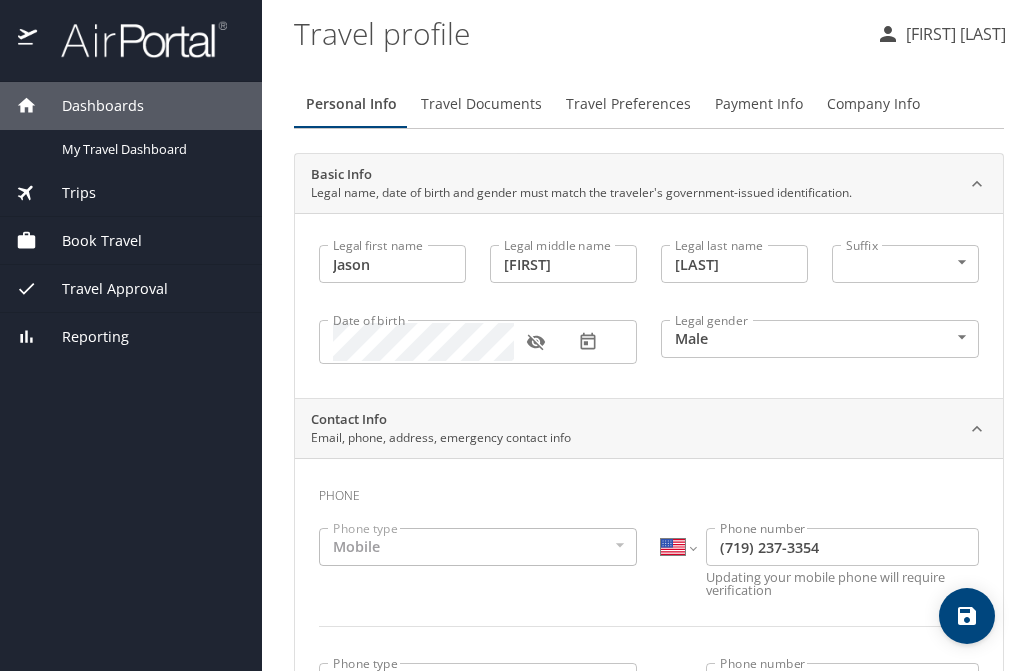 click on "Mobile" at bounding box center (478, 547) 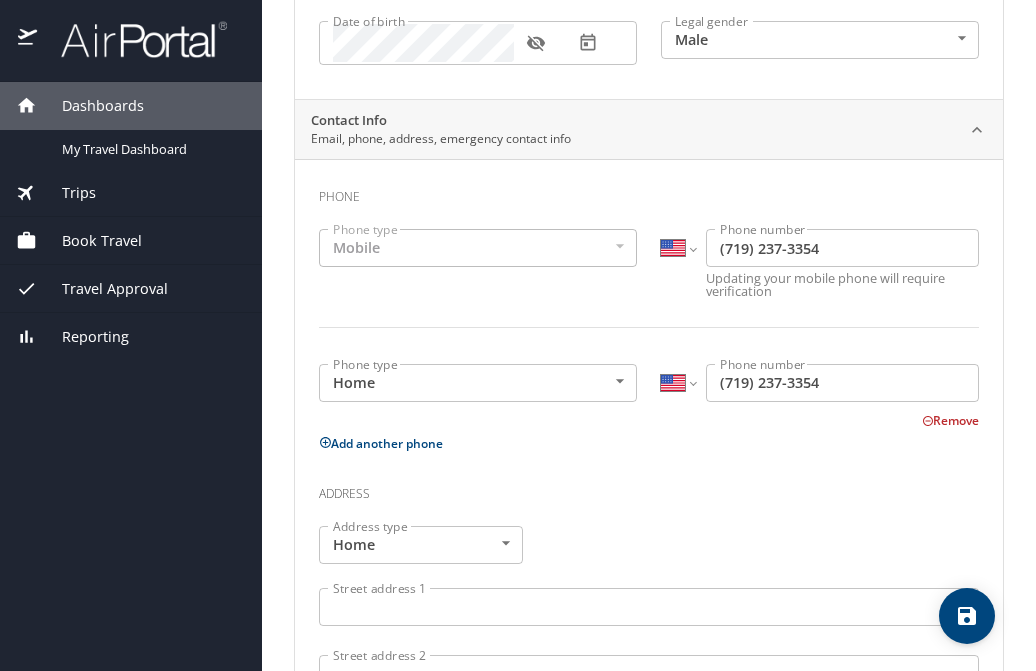 scroll, scrollTop: 300, scrollLeft: 0, axis: vertical 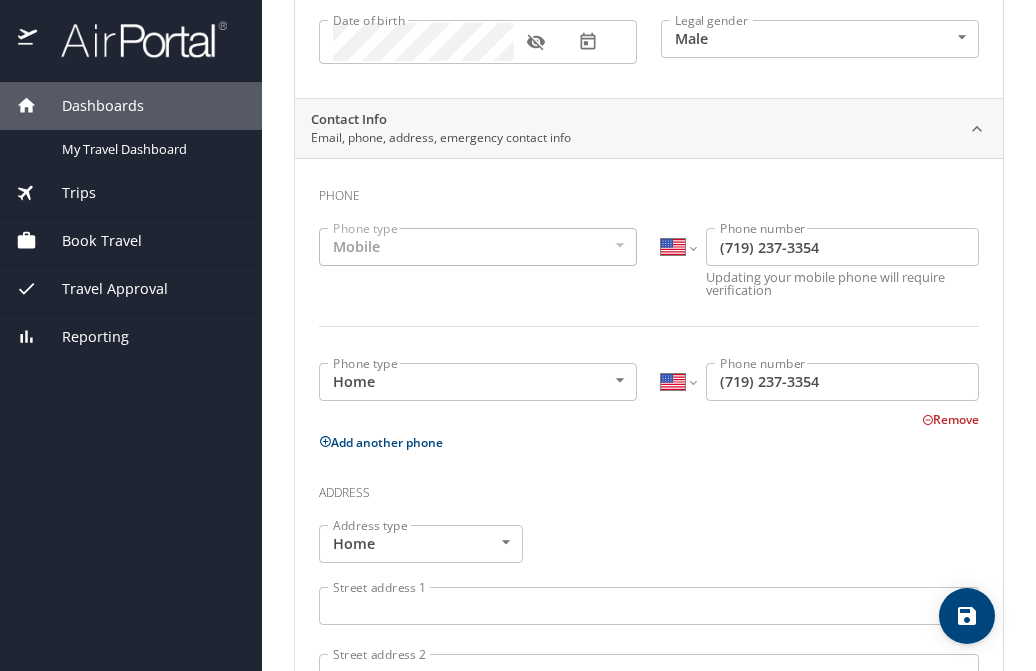 click on "Remove" at bounding box center [950, 419] 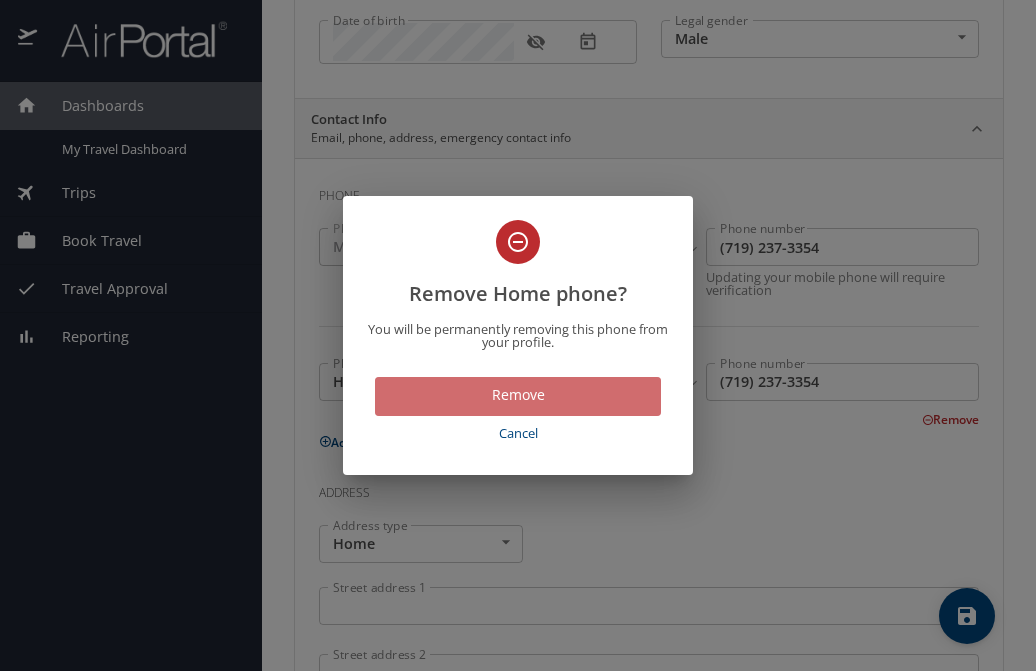 click on "Remove" at bounding box center [518, 395] 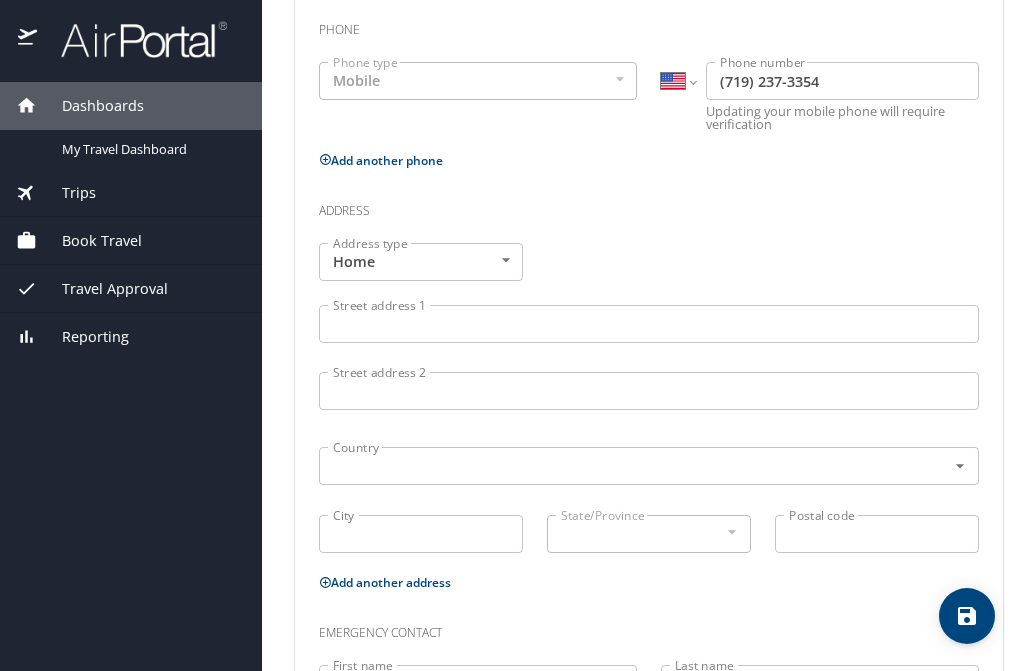 scroll, scrollTop: 500, scrollLeft: 0, axis: vertical 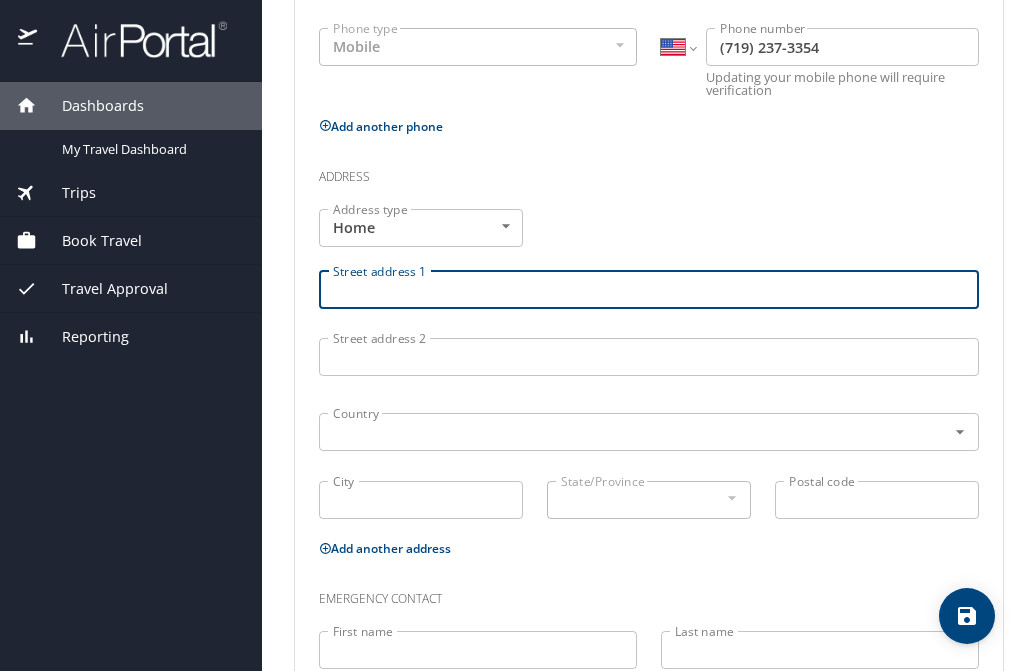 click on "Street address 1" at bounding box center (649, 290) 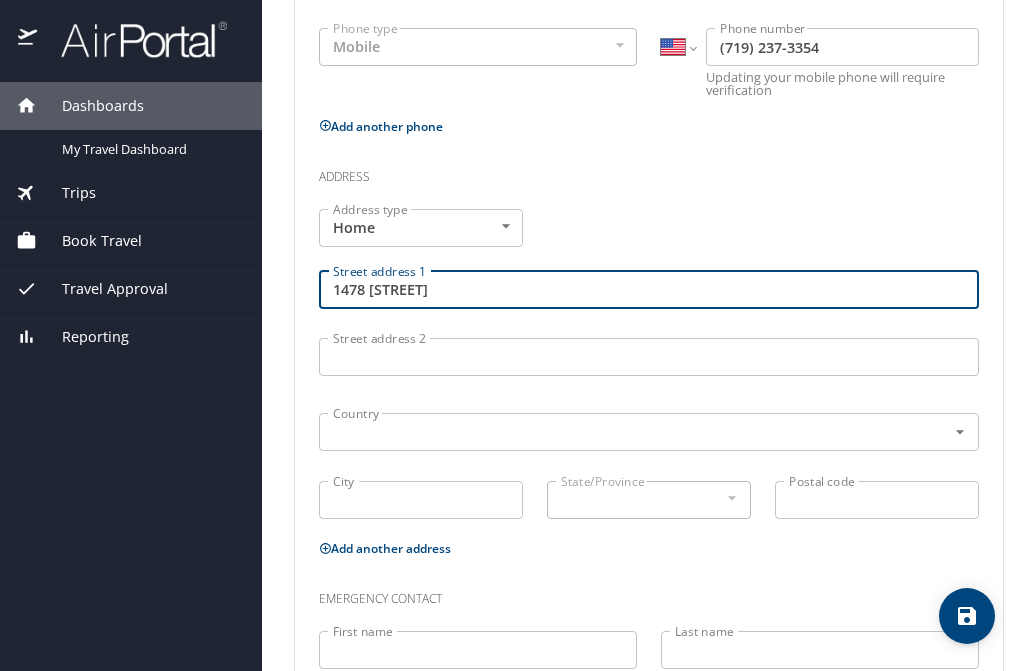 type on "1478 [STREET]" 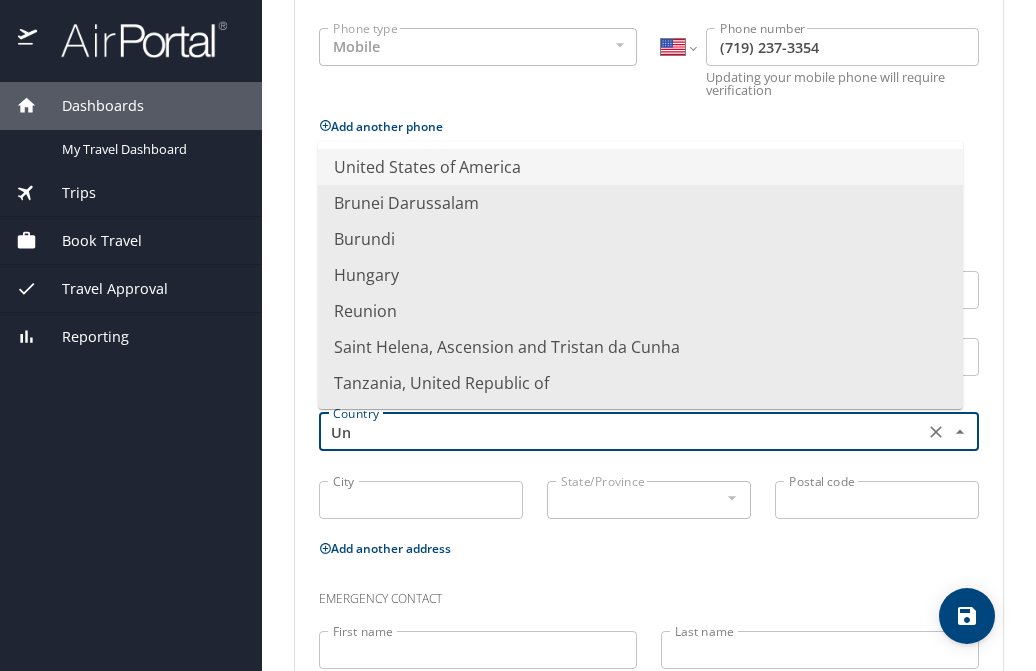 click on "United States of America" at bounding box center [640, 167] 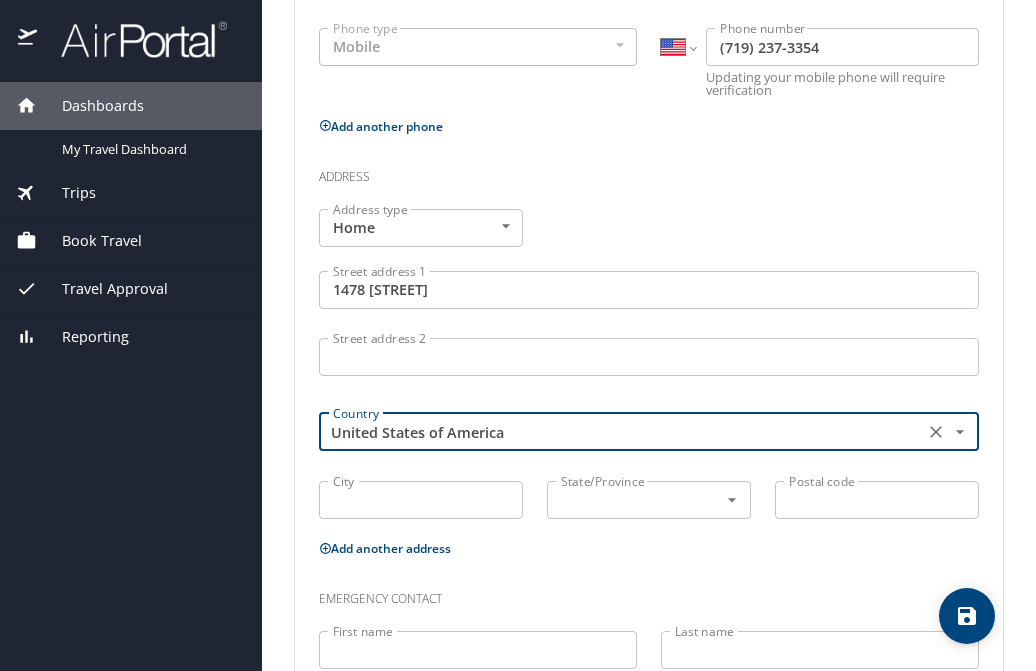 type on "United States of America" 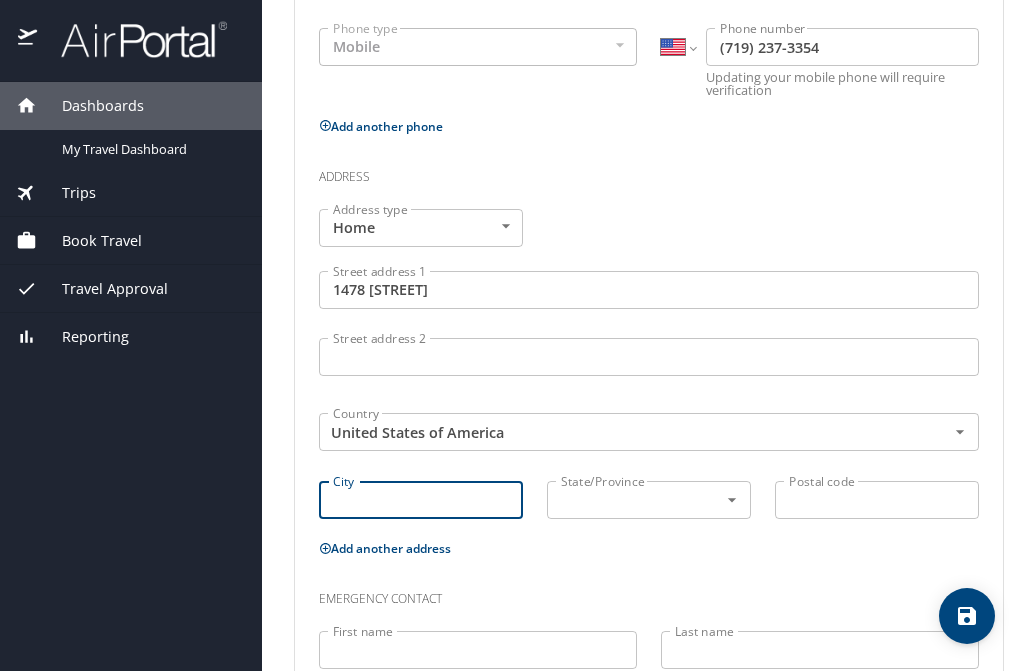 click on "City" at bounding box center [421, 500] 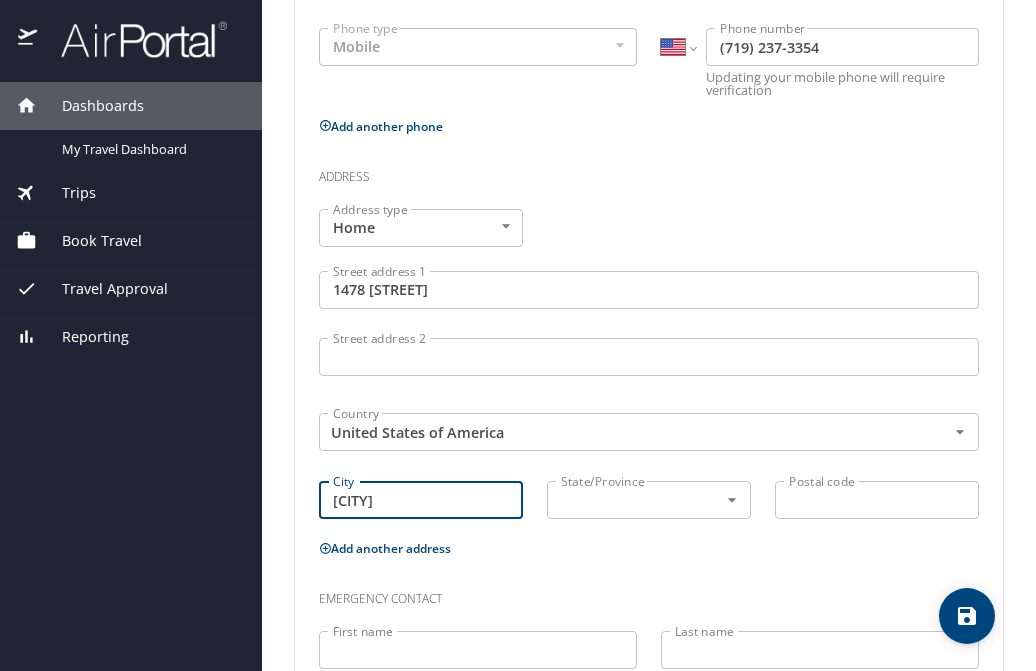 type on "[CITY]" 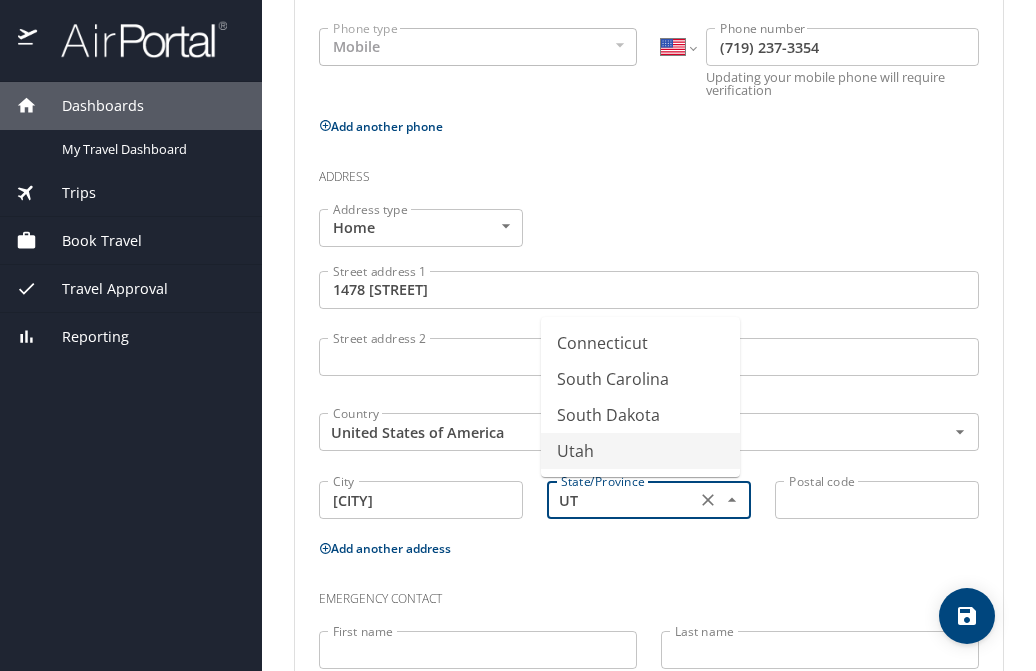 click on "Utah" at bounding box center (640, 451) 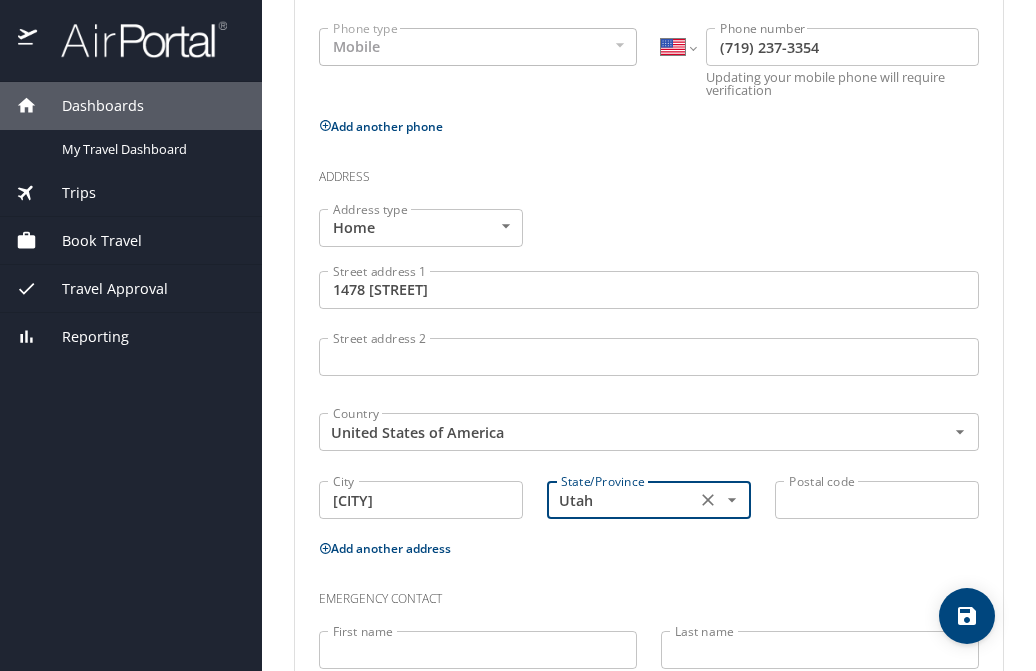 type on "Utah" 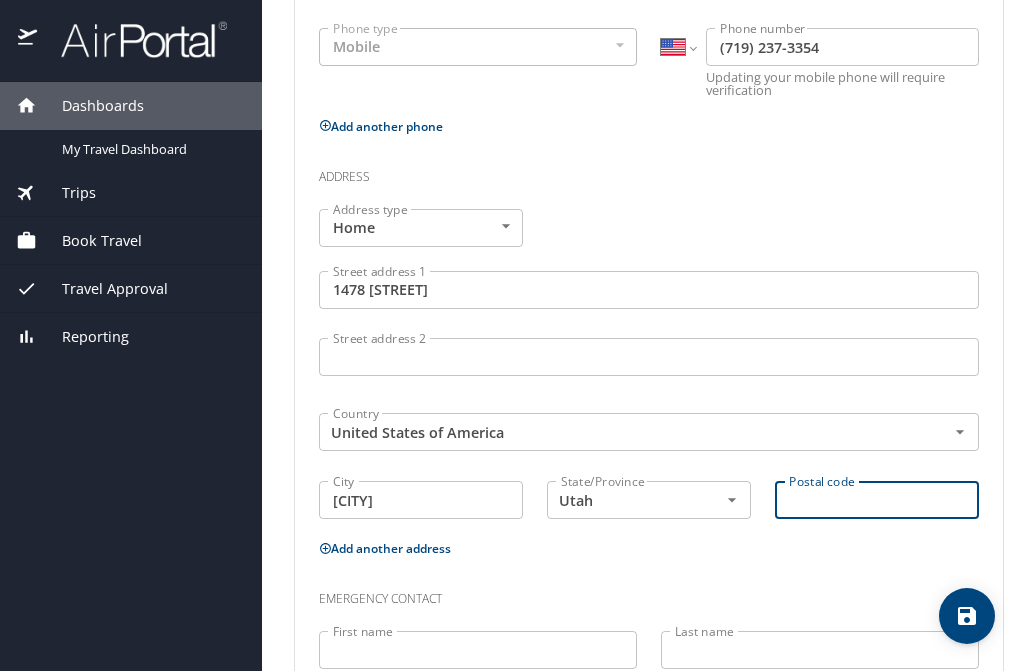 click on "Postal code" at bounding box center [877, 500] 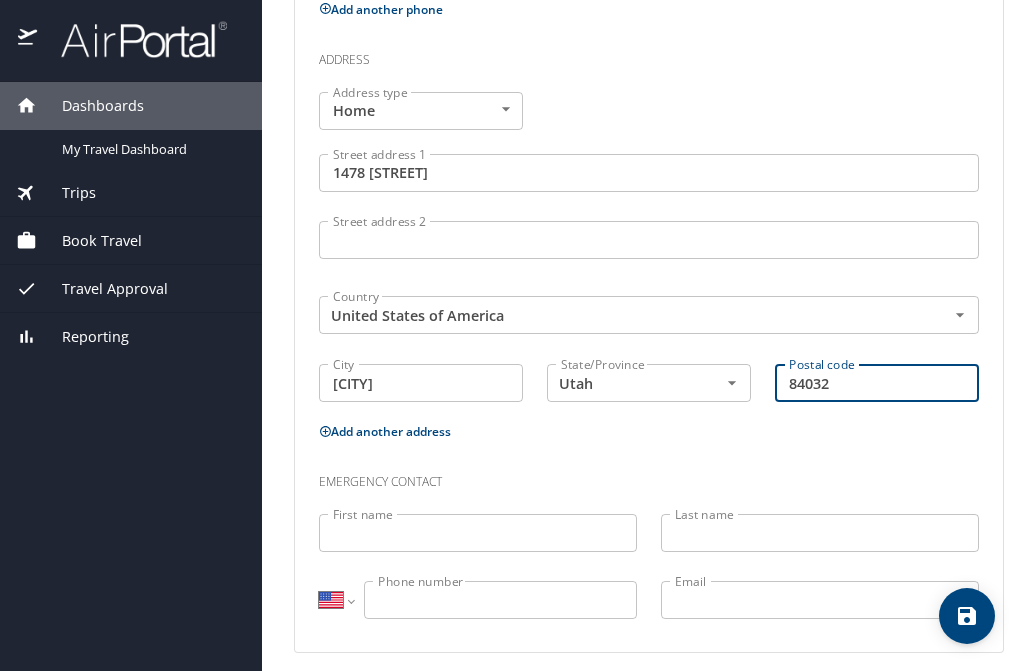 scroll, scrollTop: 631, scrollLeft: 0, axis: vertical 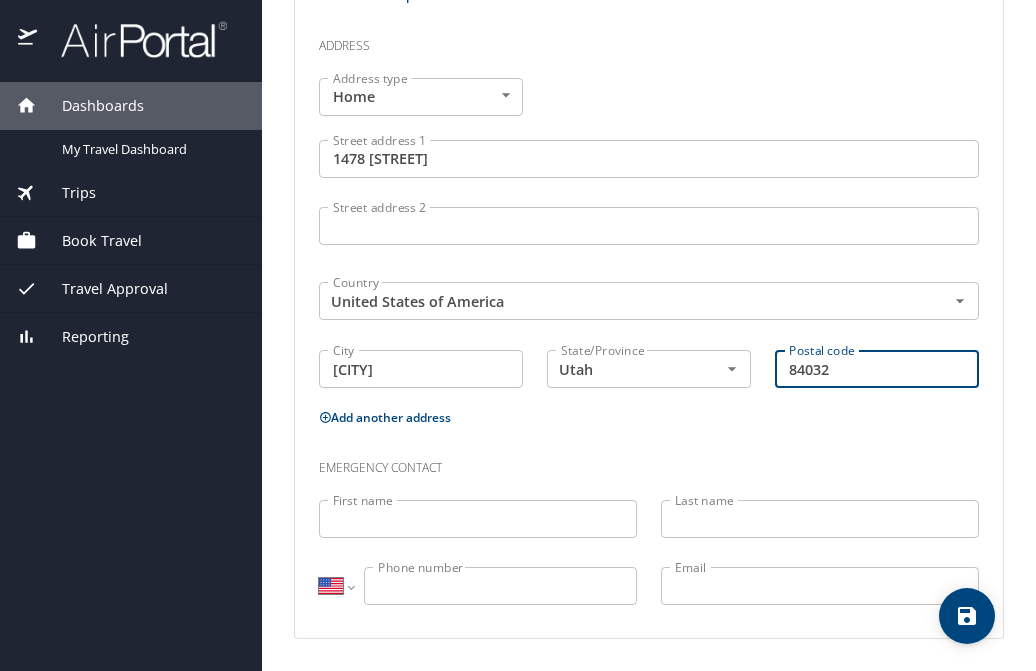 type on "84032" 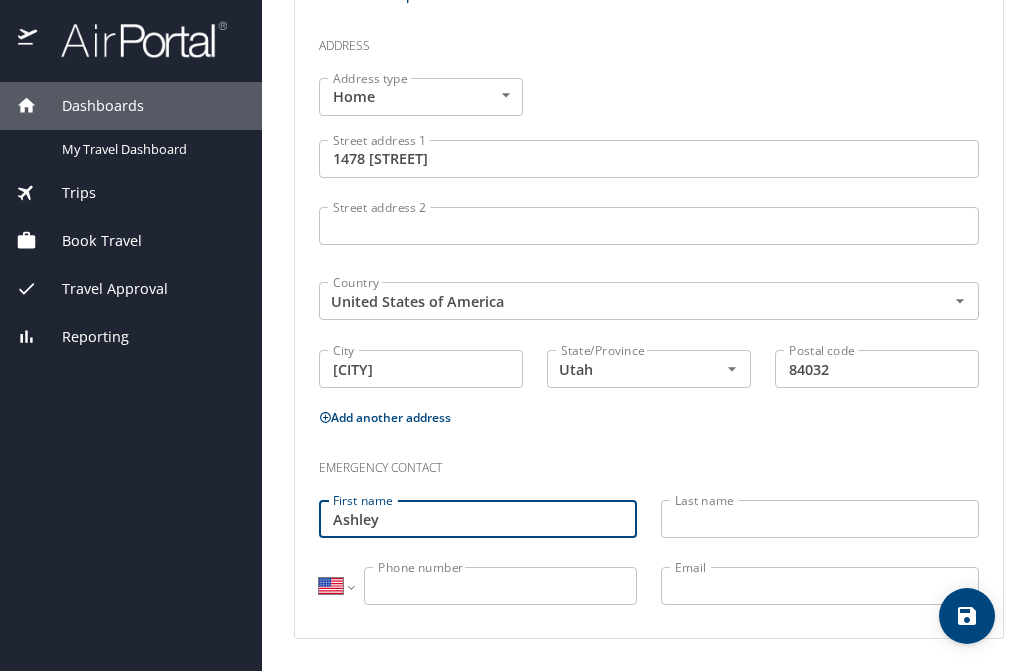type on "Ashley" 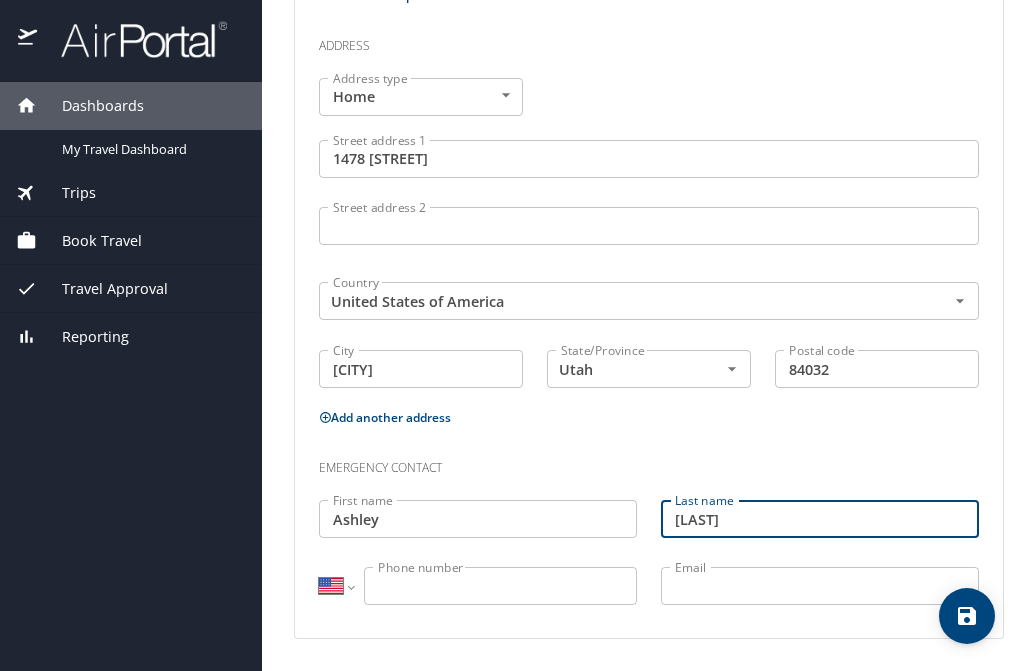 type on "[LAST]" 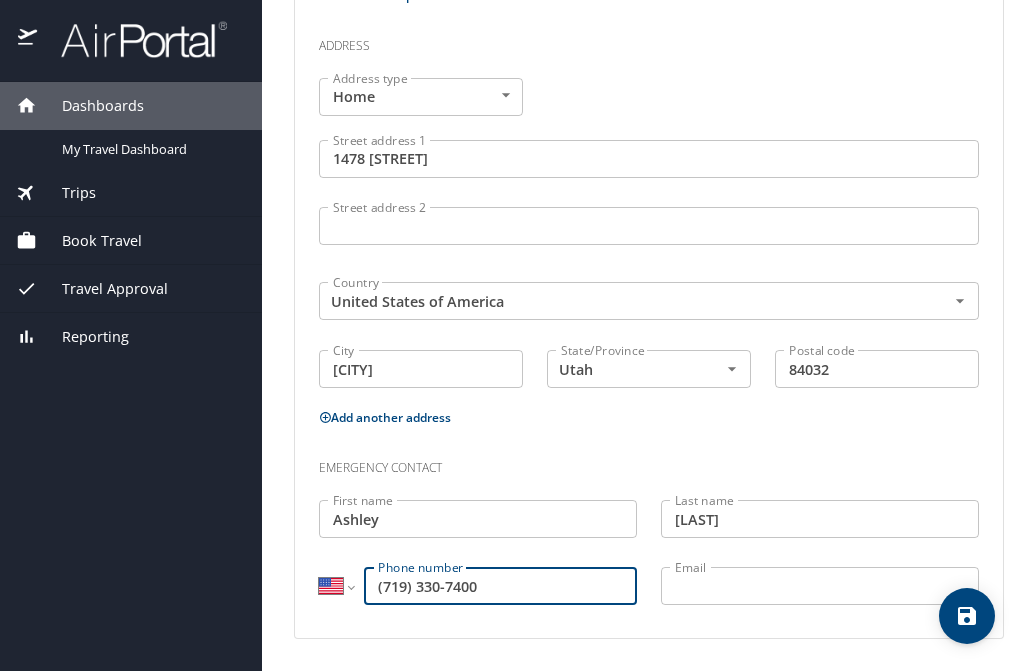 type on "(719) 330-7400" 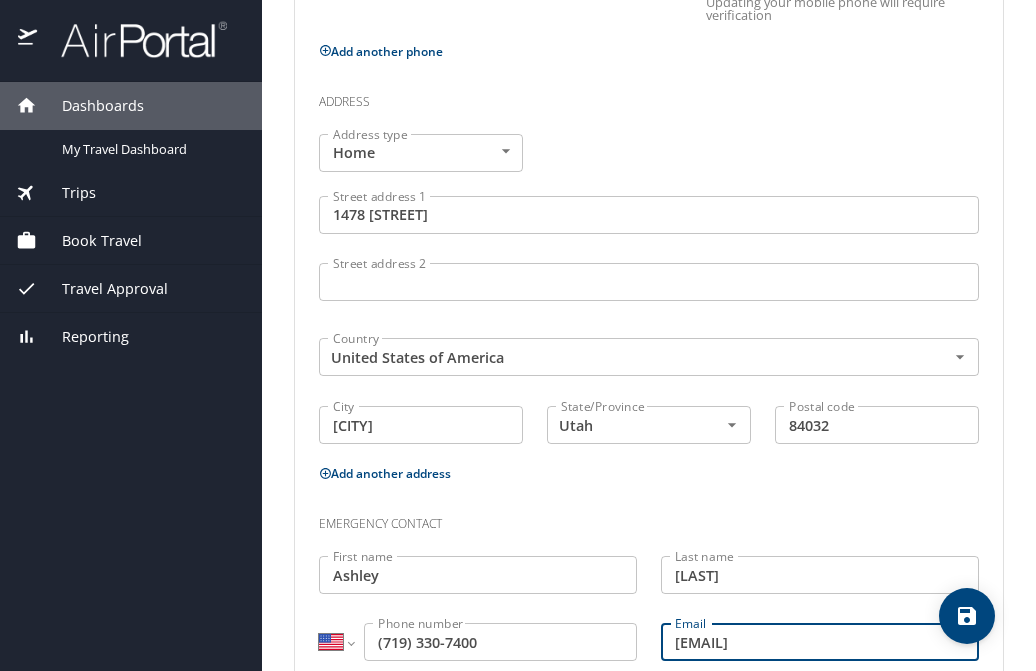 scroll, scrollTop: 631, scrollLeft: 0, axis: vertical 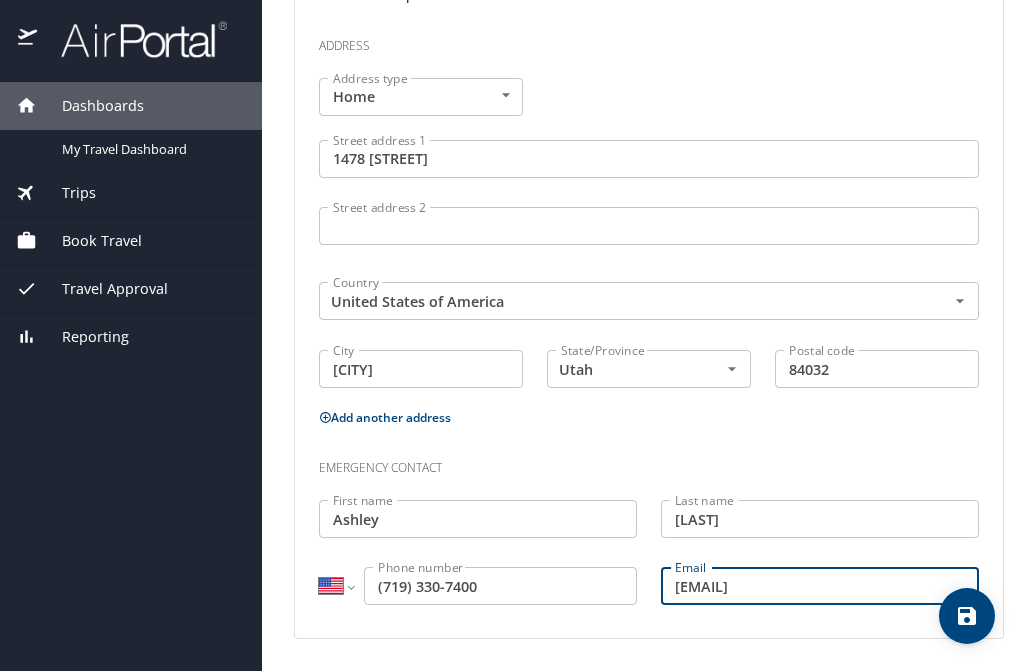 type on "[EMAIL]" 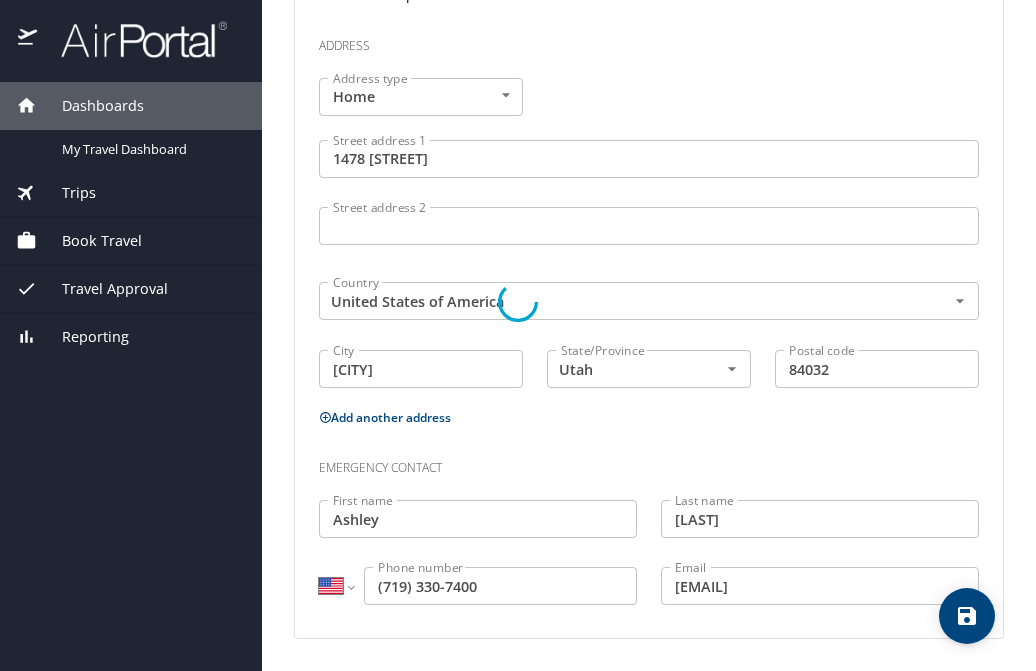 select on "US" 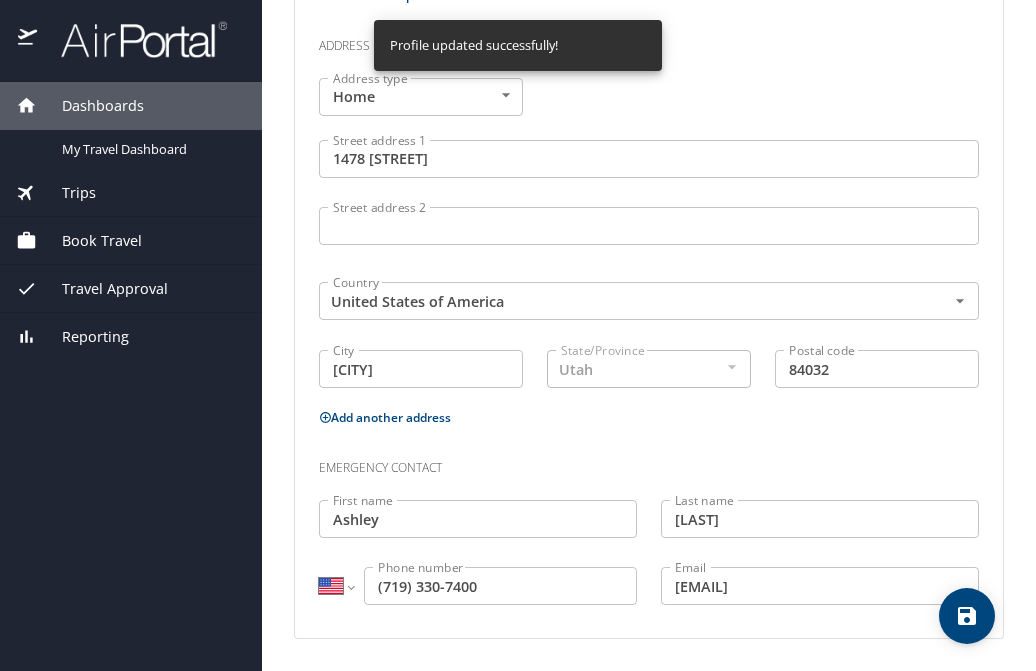 select on "US" 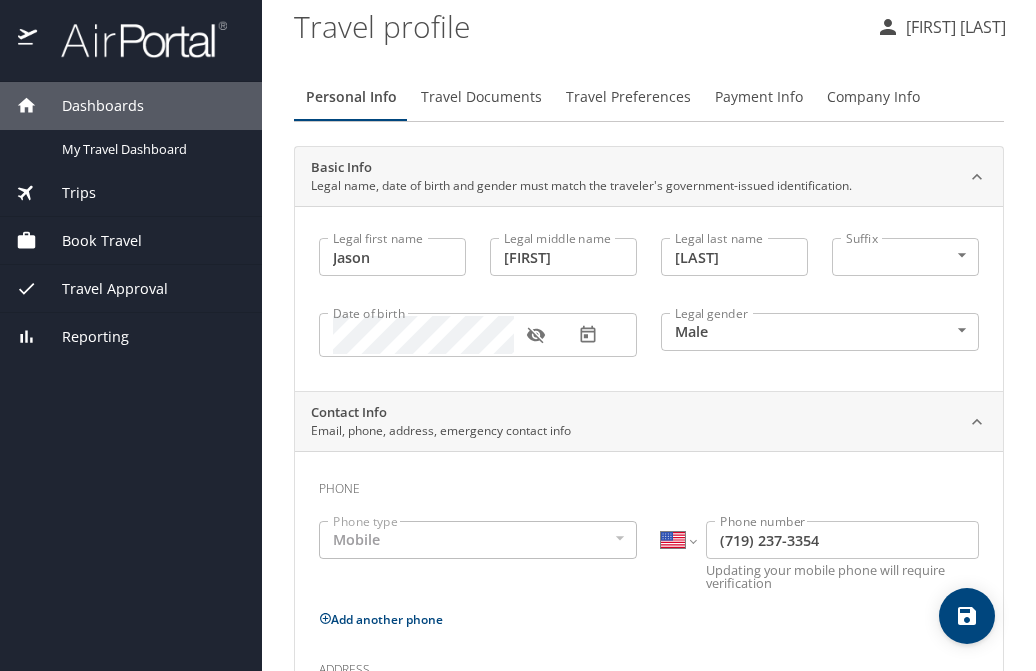 scroll, scrollTop: 0, scrollLeft: 0, axis: both 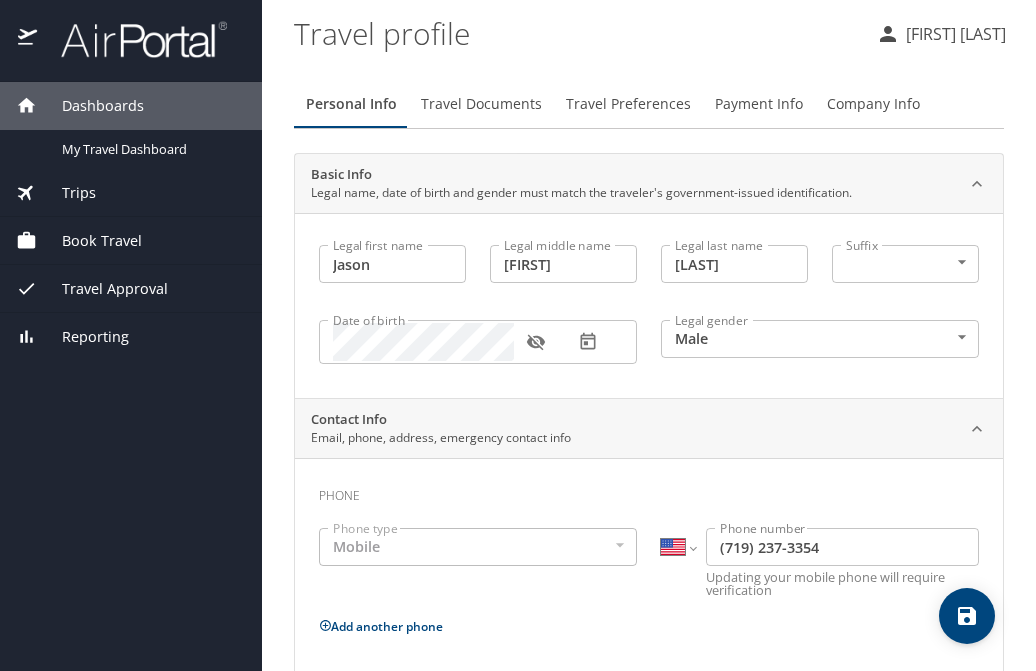 click on "Travel Documents" at bounding box center (481, 104) 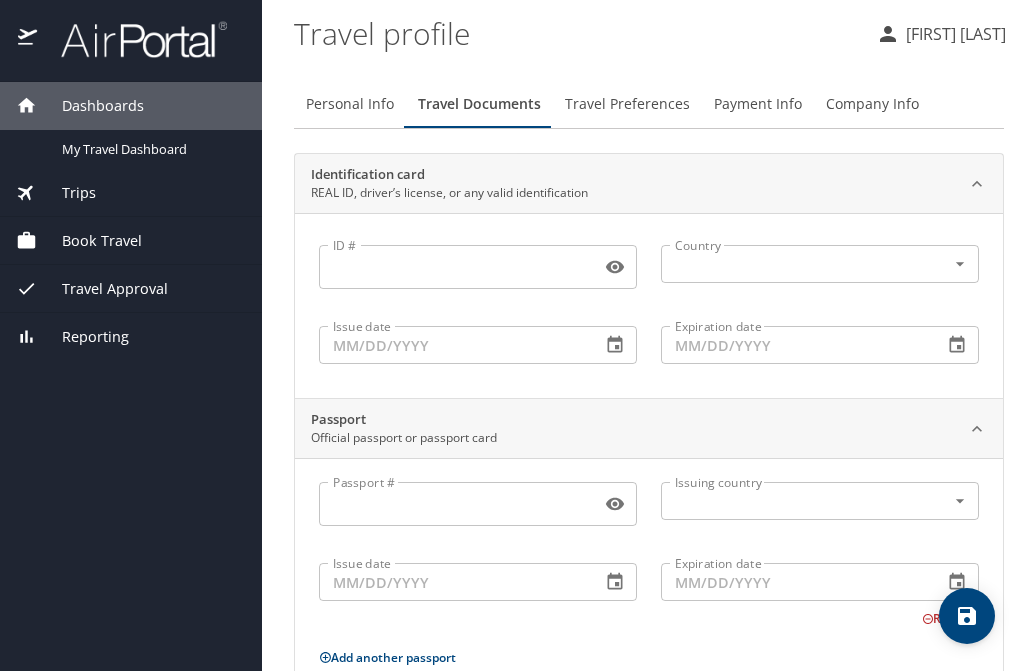 click on "ID #" at bounding box center [456, 267] 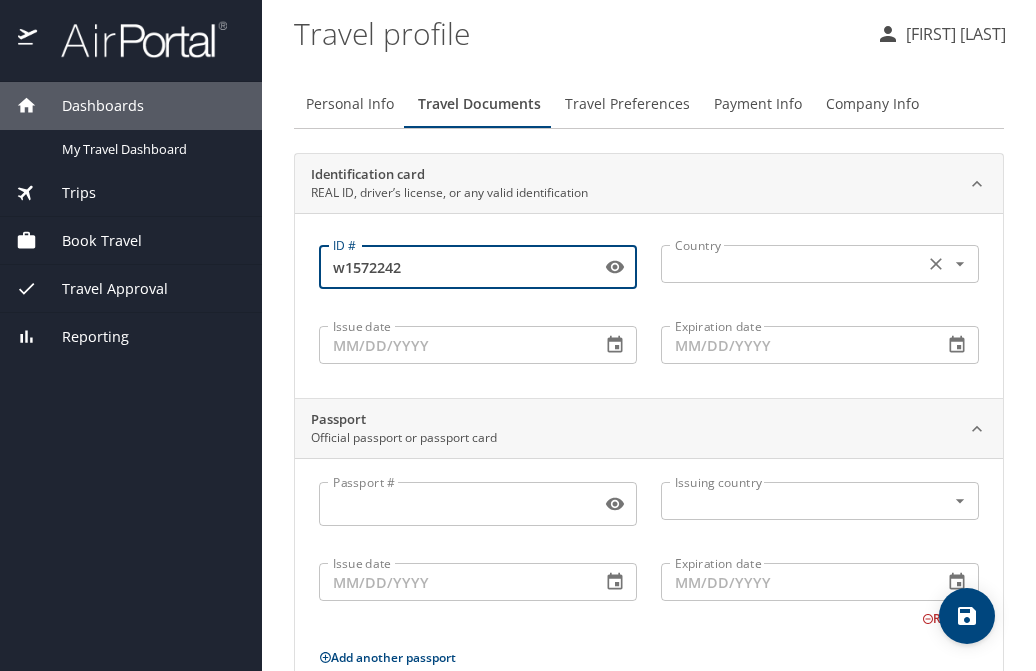 type on "w1572242" 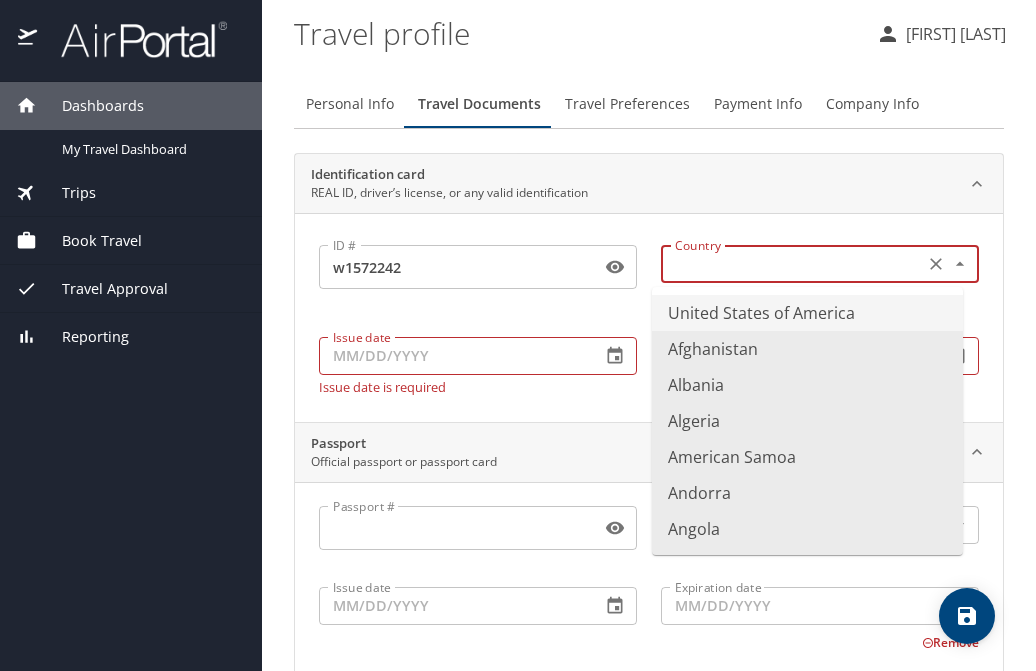 click on "United States of America" at bounding box center (807, 313) 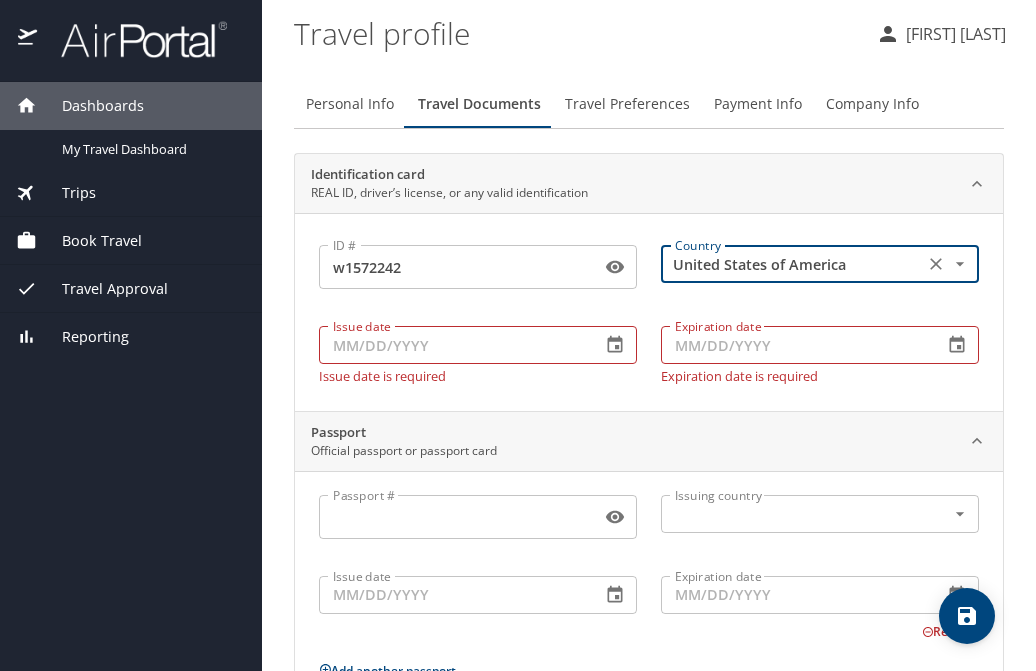 click on "Issue date" at bounding box center (452, 345) 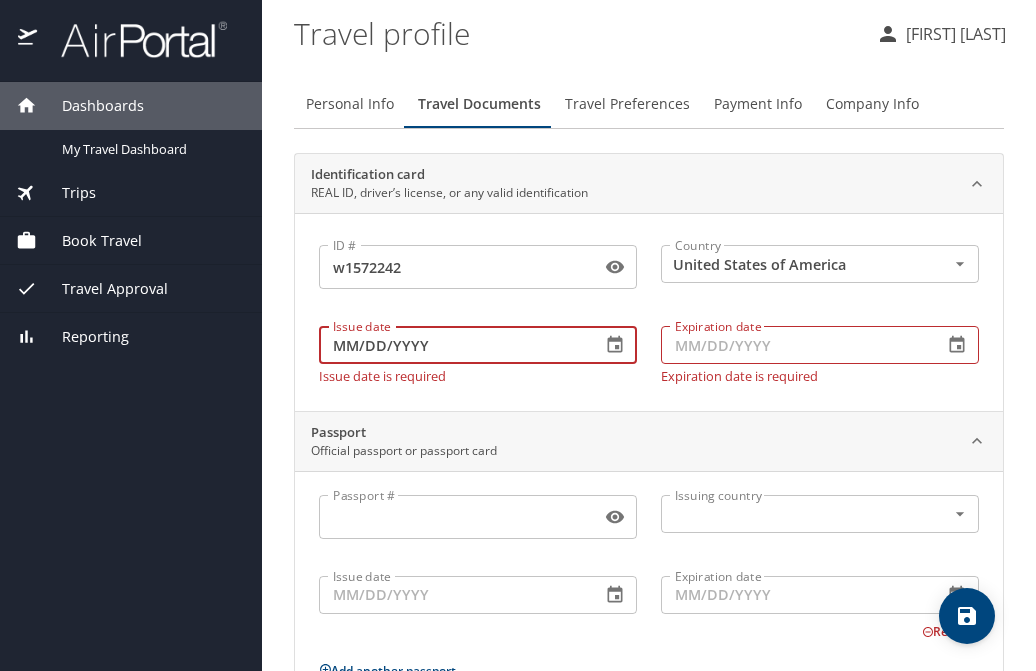 type on "MM/DD/YYYY" 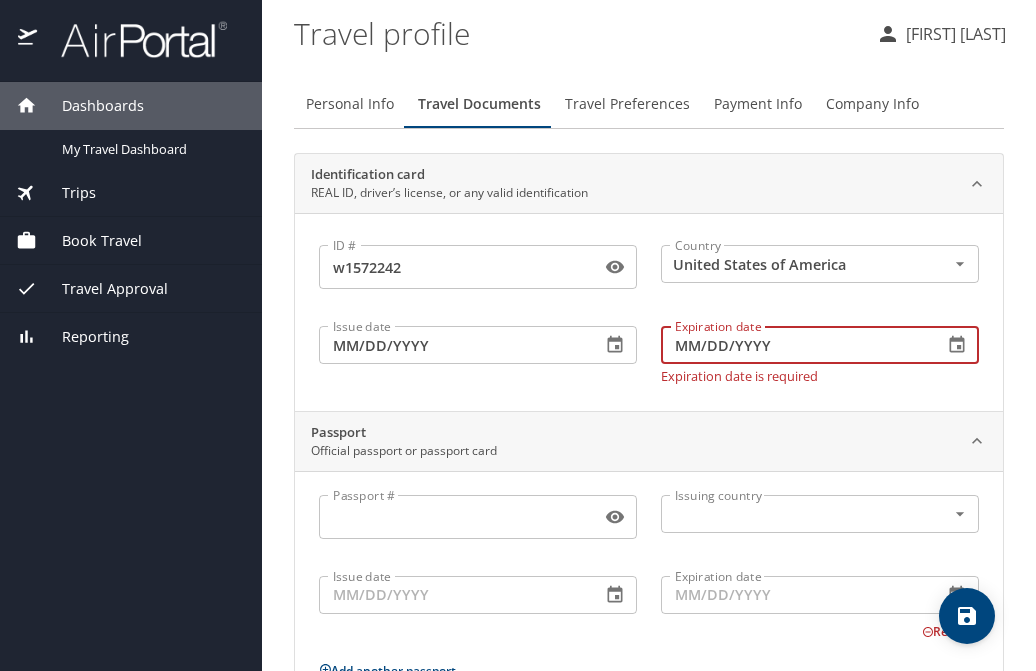 type on "MM/DD/YYYY" 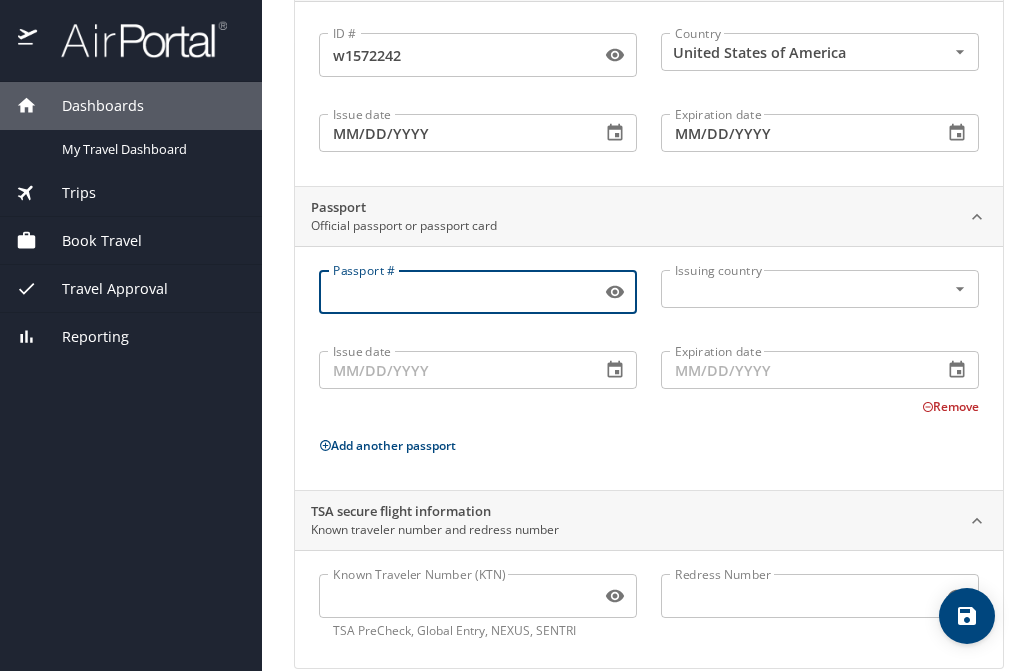 scroll, scrollTop: 242, scrollLeft: 0, axis: vertical 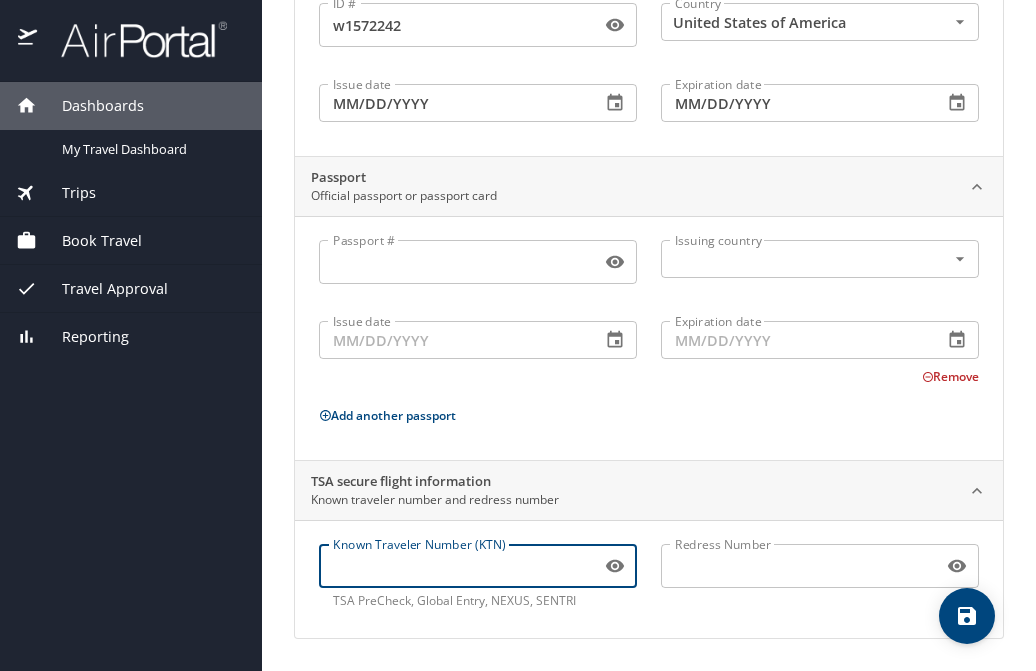 click on "Known Traveler Number (KTN)" at bounding box center [456, 566] 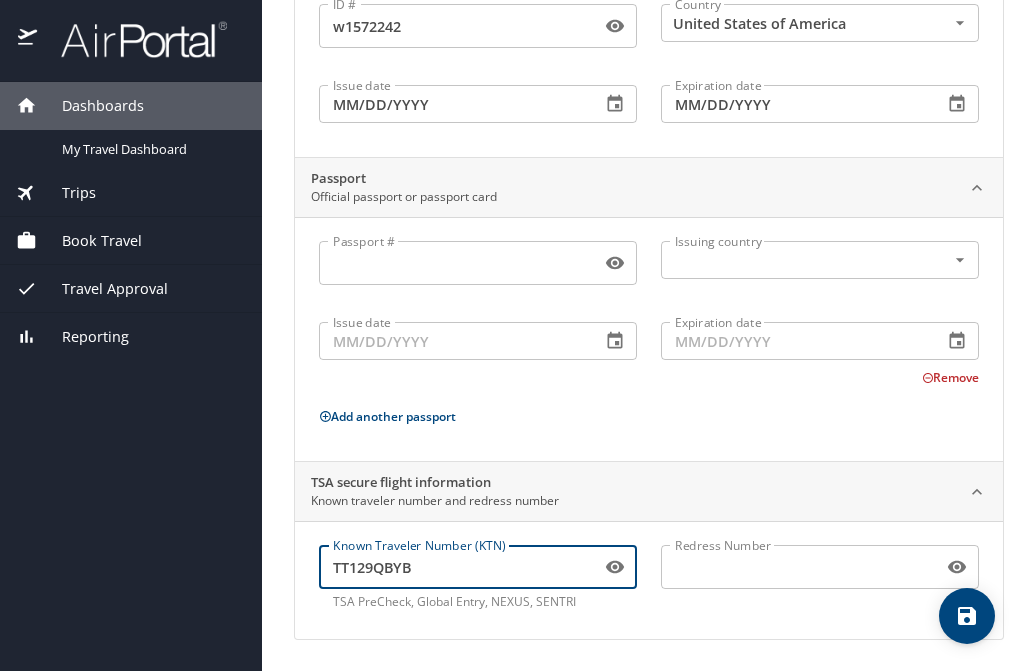 scroll, scrollTop: 242, scrollLeft: 0, axis: vertical 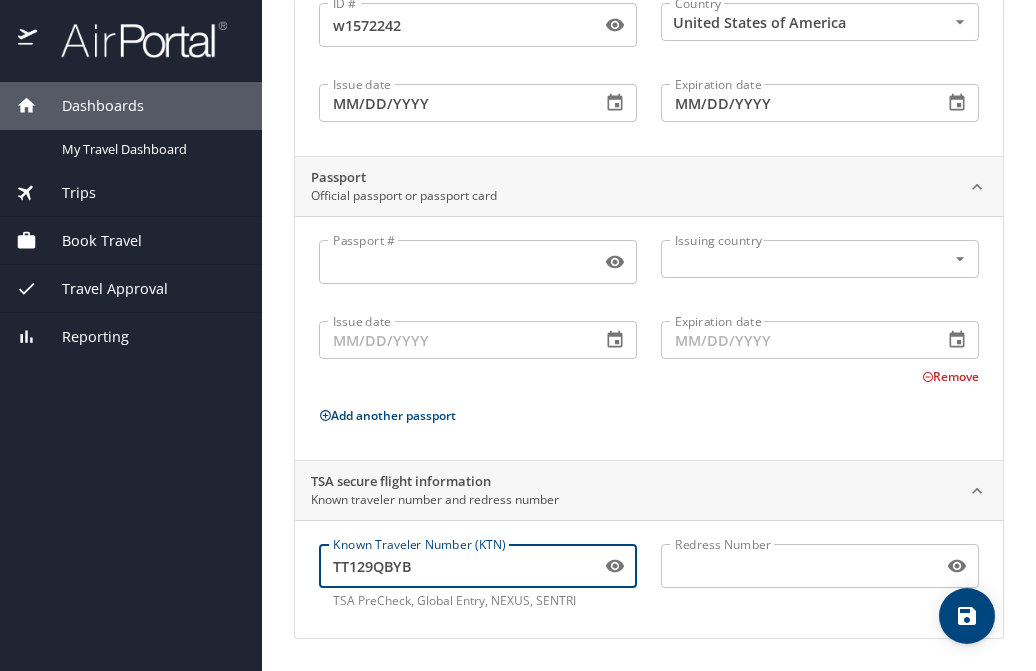 type on "TT129QBYB" 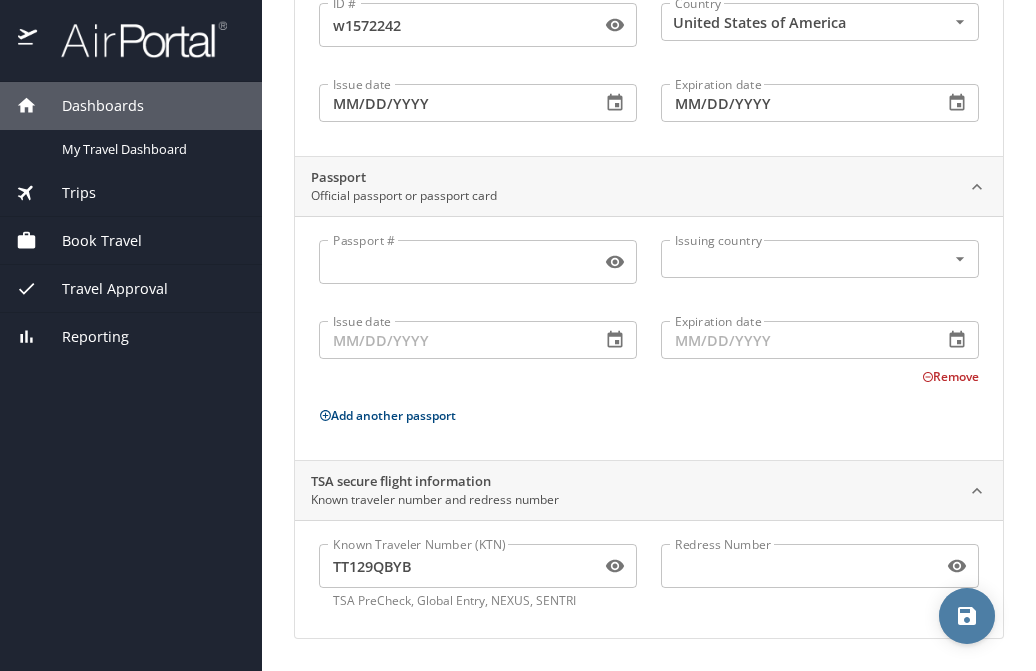 click 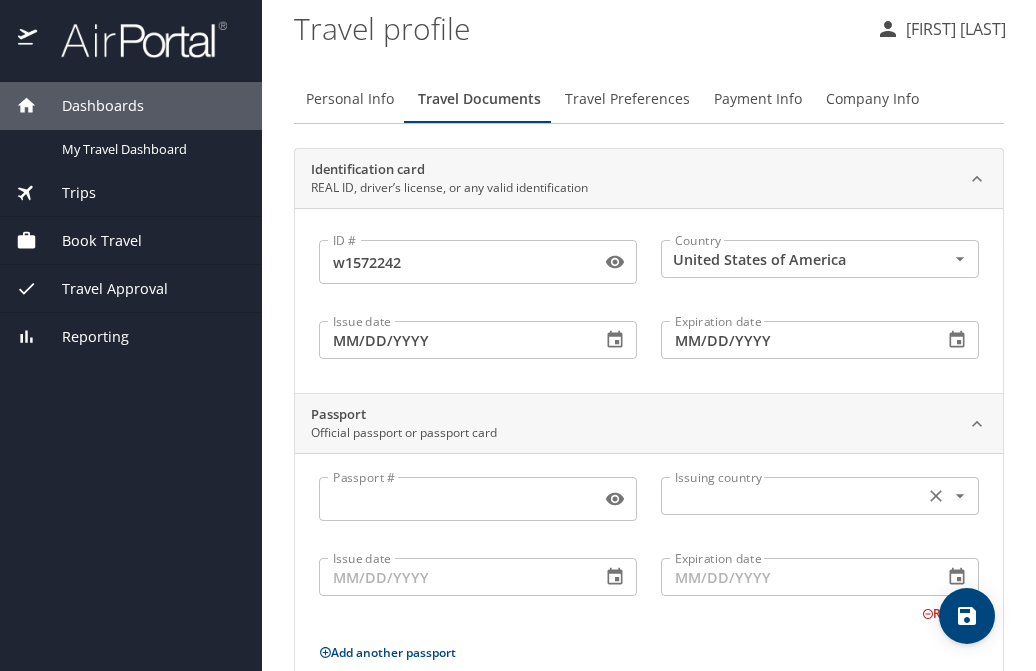 scroll, scrollTop: 0, scrollLeft: 0, axis: both 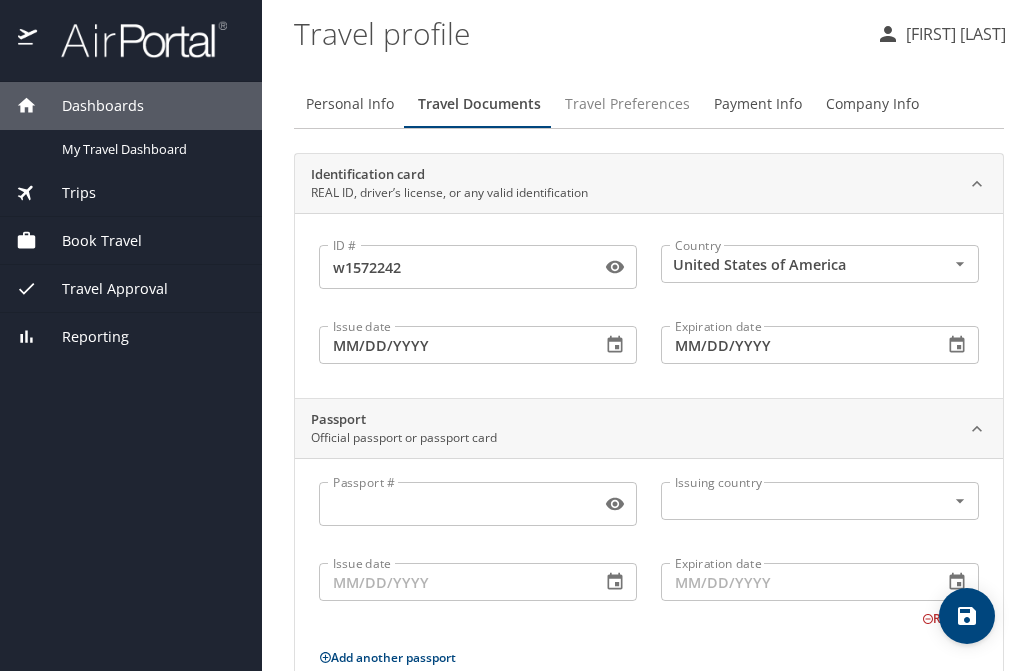 click on "Travel Preferences" at bounding box center [627, 104] 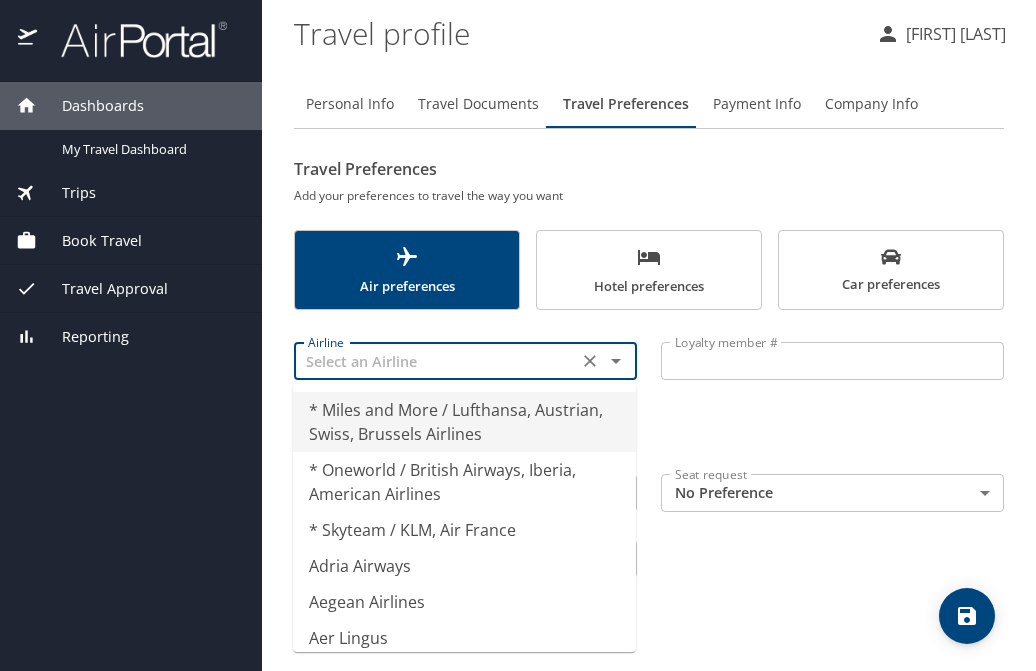 click at bounding box center (436, 361) 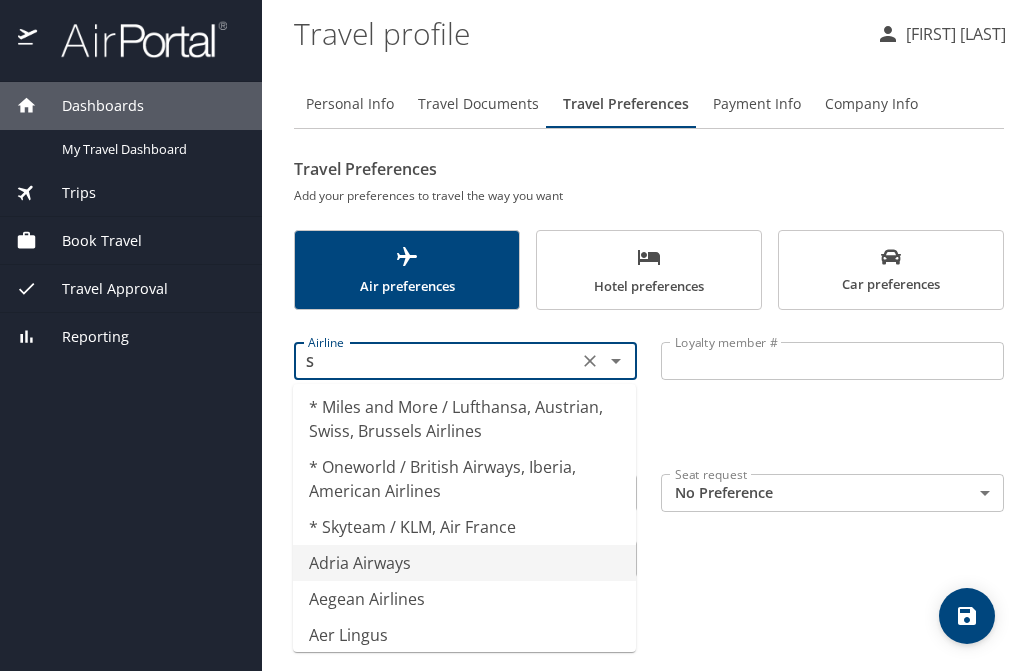 scroll, scrollTop: 0, scrollLeft: 0, axis: both 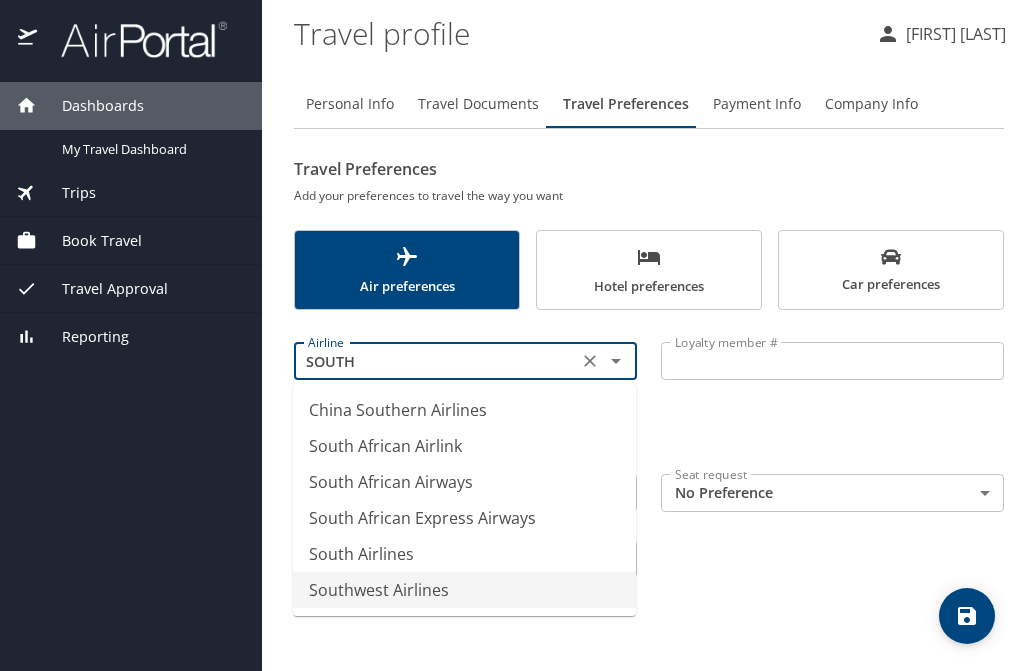 click on "Southwest Airlines" at bounding box center [464, 590] 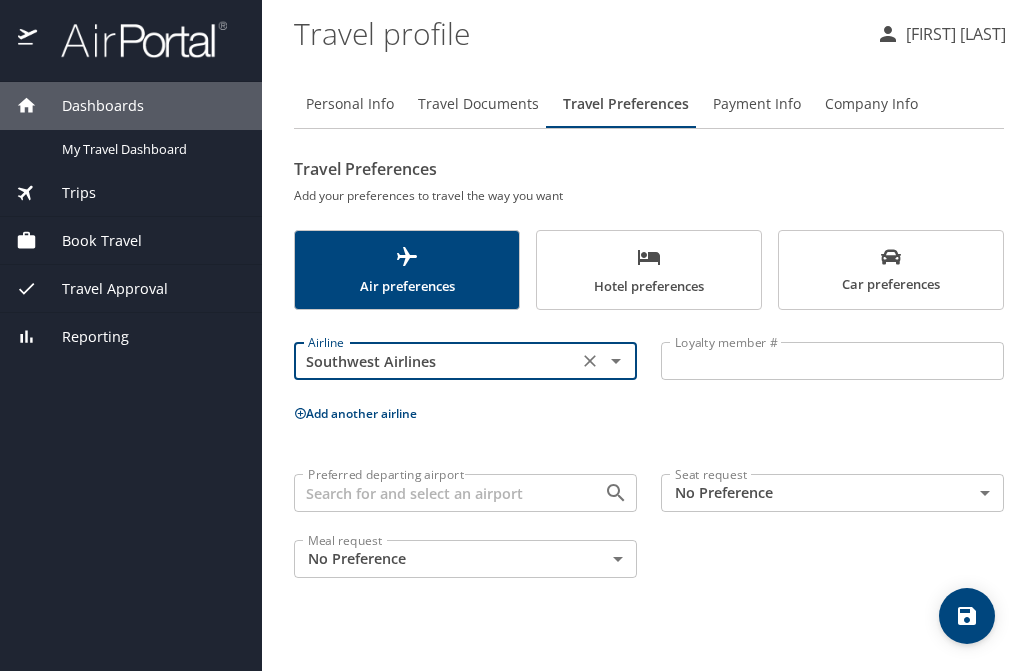 type on "Southwest Airlines" 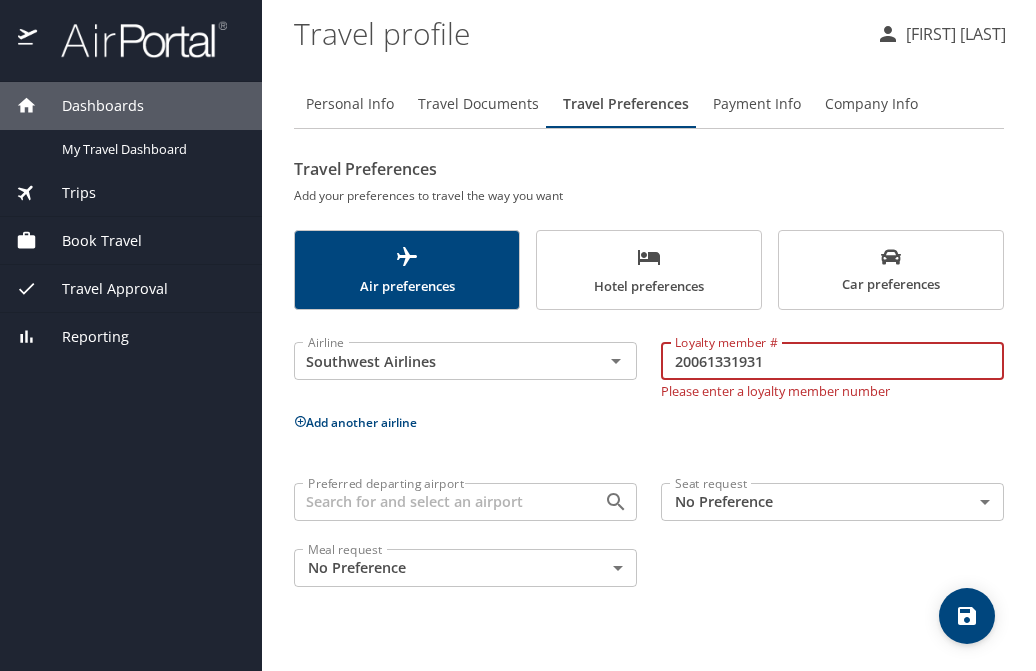 type on "20061331931" 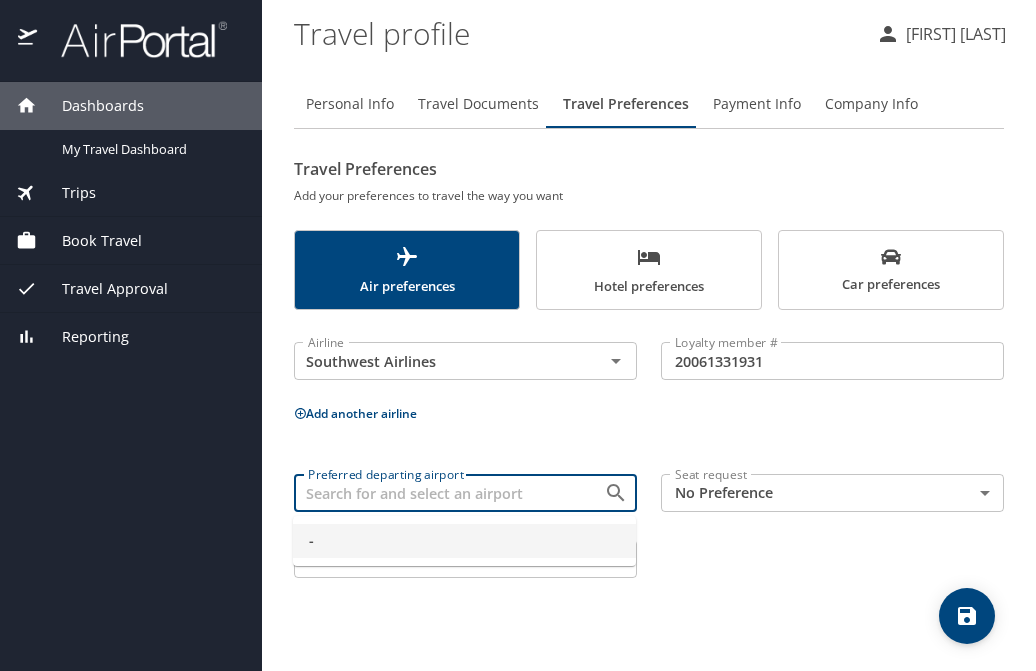type on "-" 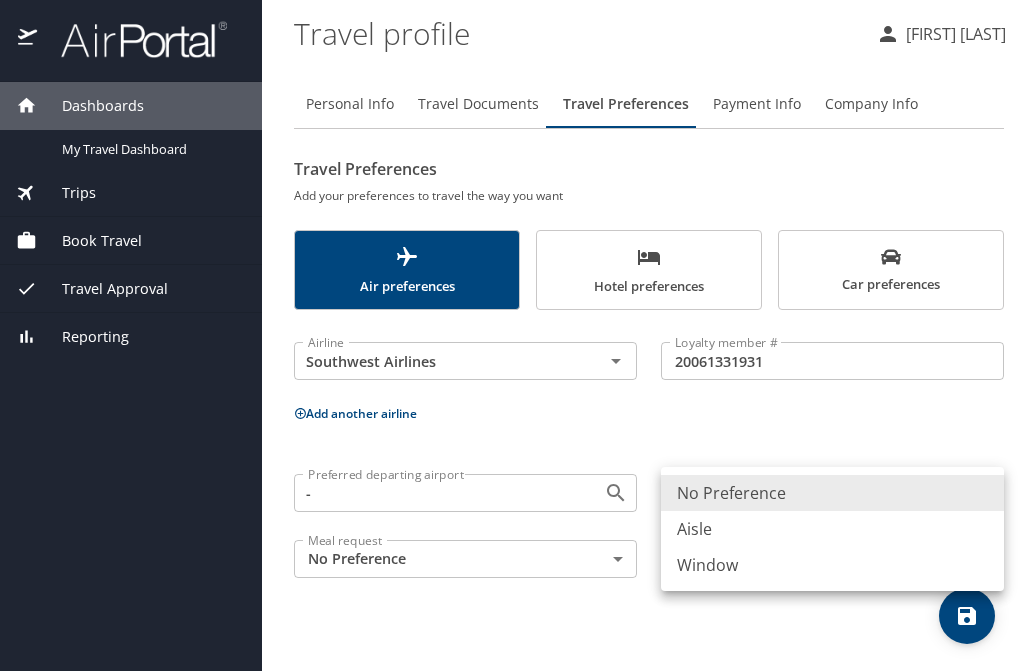 click on "Airline Southwest Airlines Airline Loyalty member # 20061331931 Loyalty member # Add another airline Preferred departing airport - Preferred departing airport Seat request Window Window Seat request Meal request No Preference NotApplicable Meal request My settings Travel agency contacts View travel profile Give feedback Sign out" at bounding box center [518, 335] 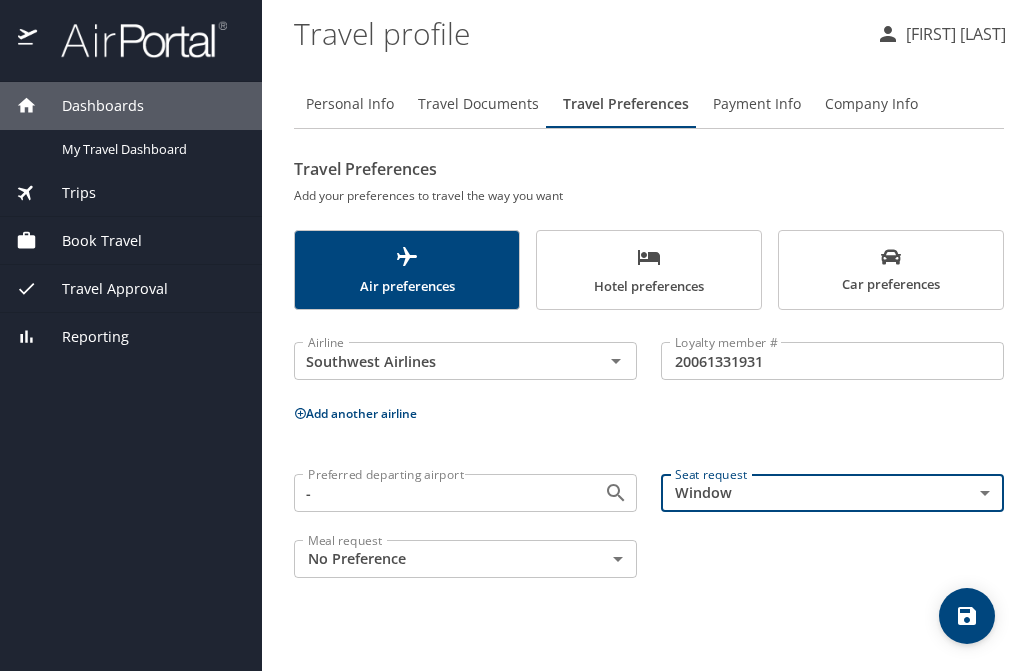 click on "Airline Southwest Airlines Airline Loyalty member # 20061331931 Loyalty member # Add another airline Preferred departing airport - Preferred departing airport Seat request Window Window Seat request Meal request No Preference NotApplicable Meal request My settings Travel agency contacts View travel profile Give feedback Sign out" at bounding box center [518, 335] 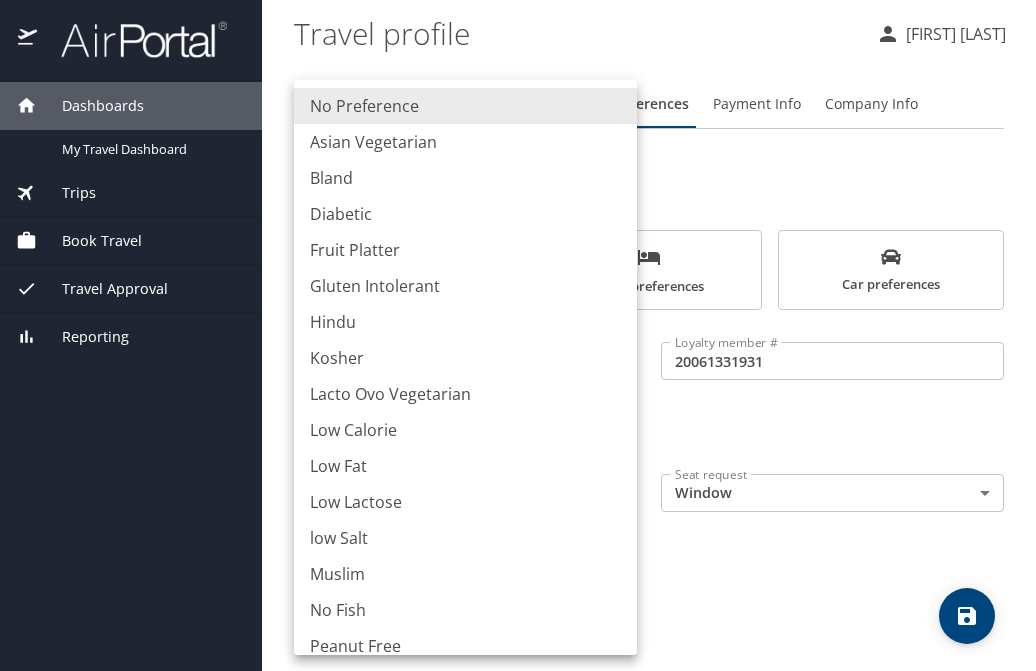 click at bounding box center (518, 335) 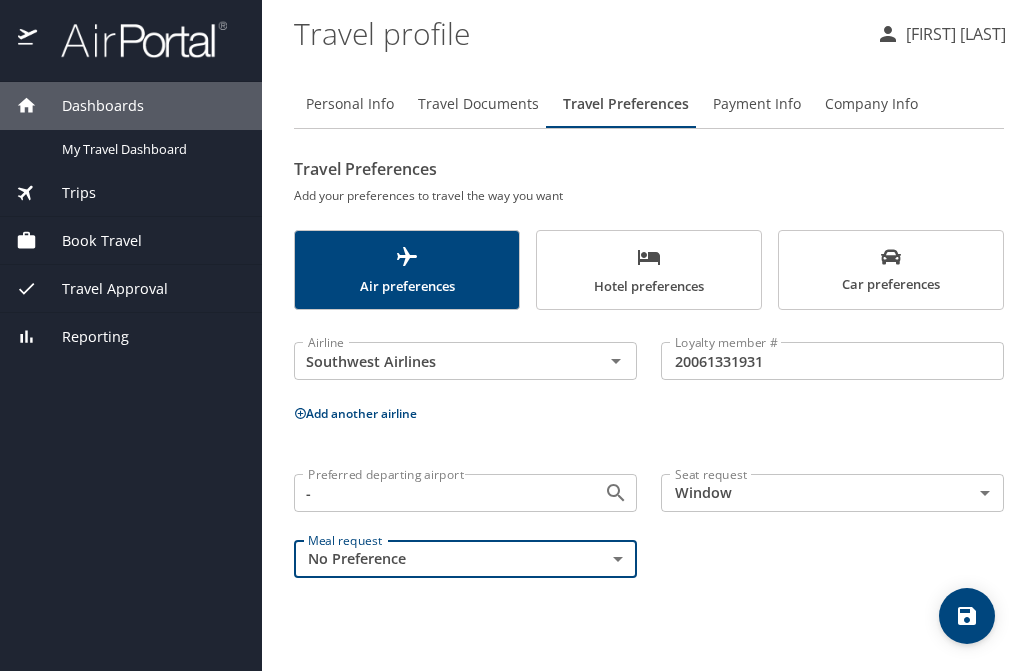 click on "Dashboards My Travel Dashboard Trips Current / Future Trips Past Trips Trips Missing Hotel Book Travel Request Agent Booking Approval Request (Beta) Book/Manage Online Trips Travel Approval Pending Trip Approvals Approved Trips Canceled Trips Approvals (Beta) Reporting" at bounding box center (131, 376) 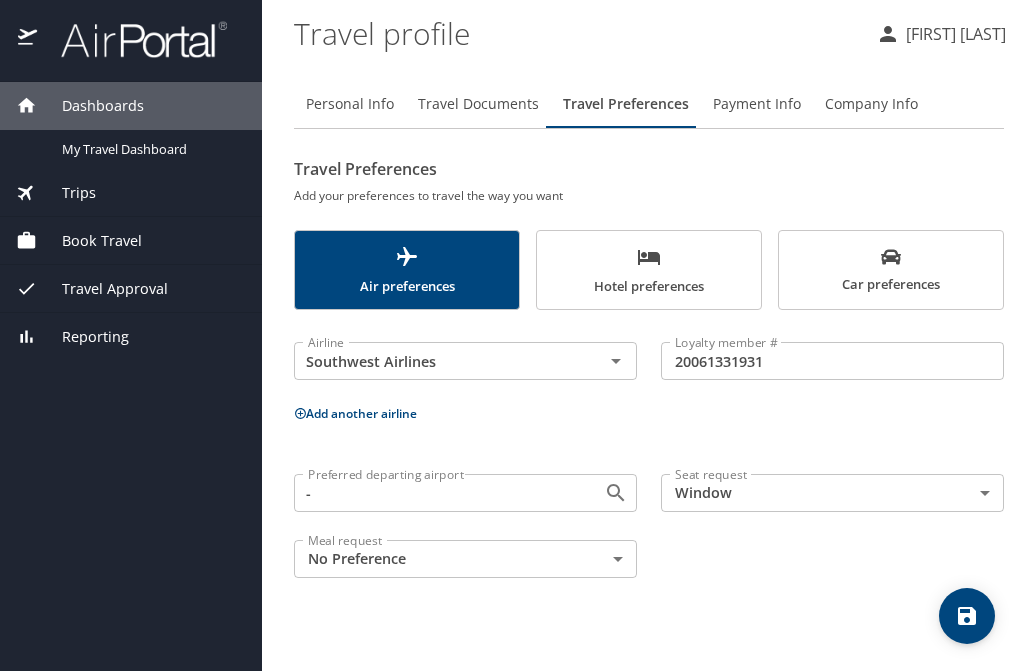 click on "Add another airline" at bounding box center [355, 413] 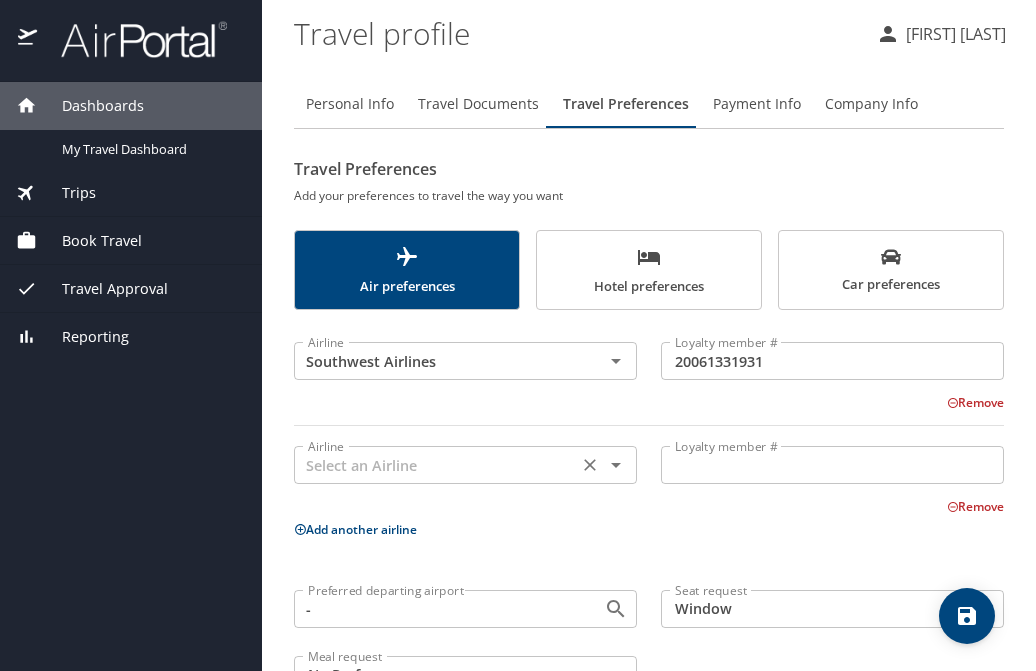 click at bounding box center (436, 465) 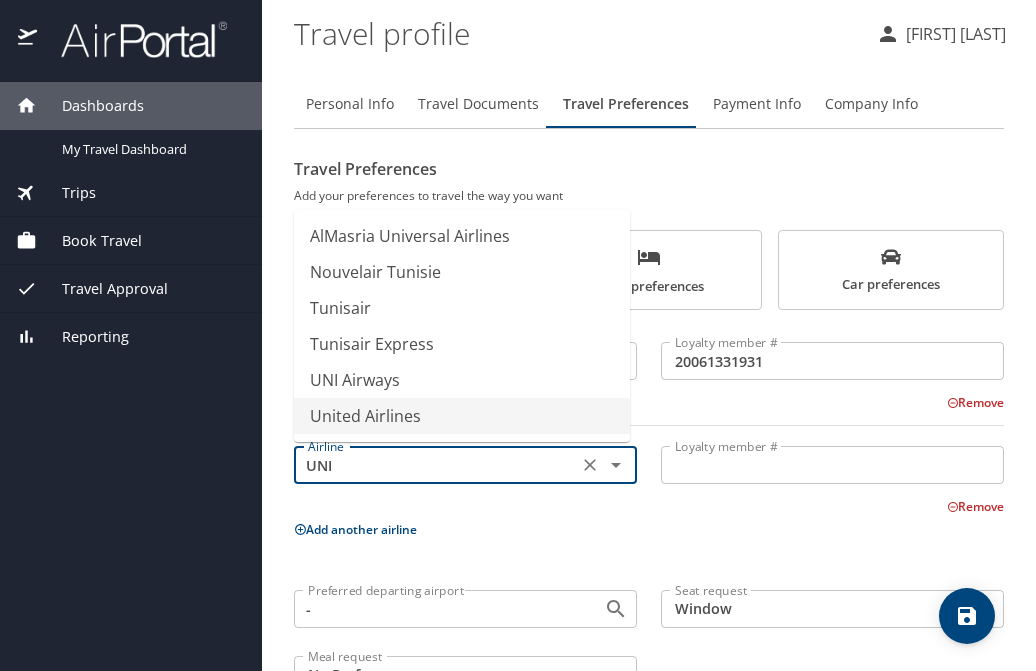 click on "United Airlines" at bounding box center [462, 416] 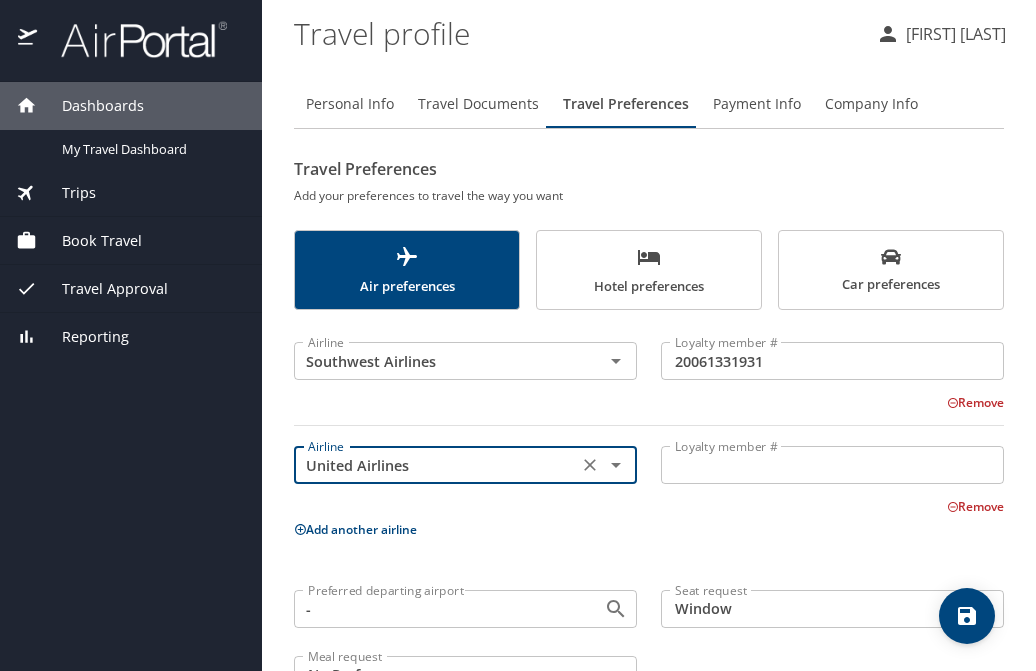type on "United Airlines" 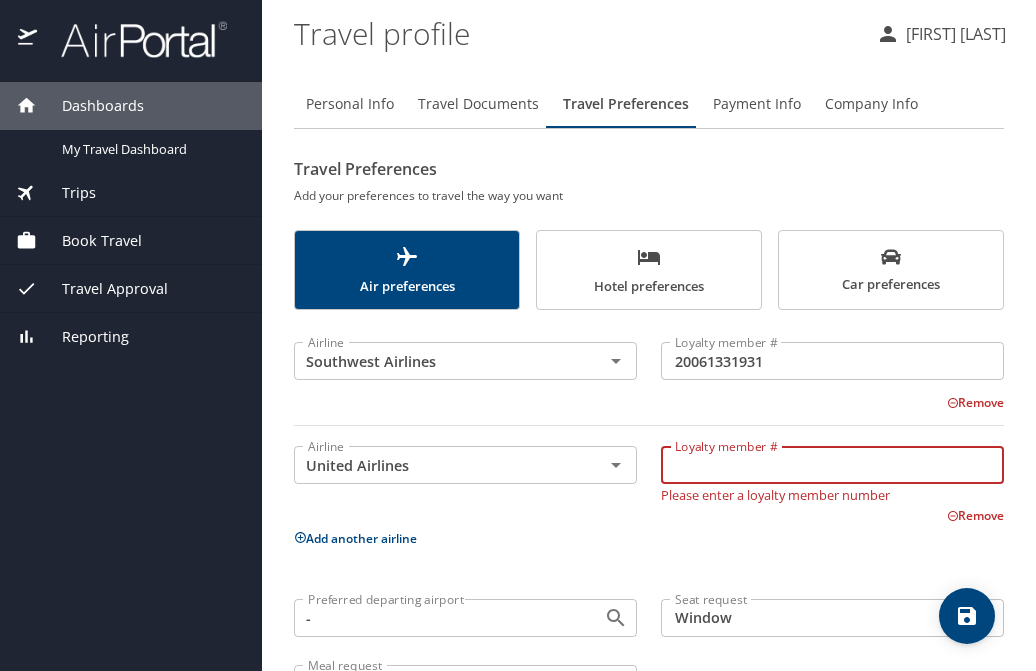 click on "Loyalty member #" at bounding box center (832, 465) 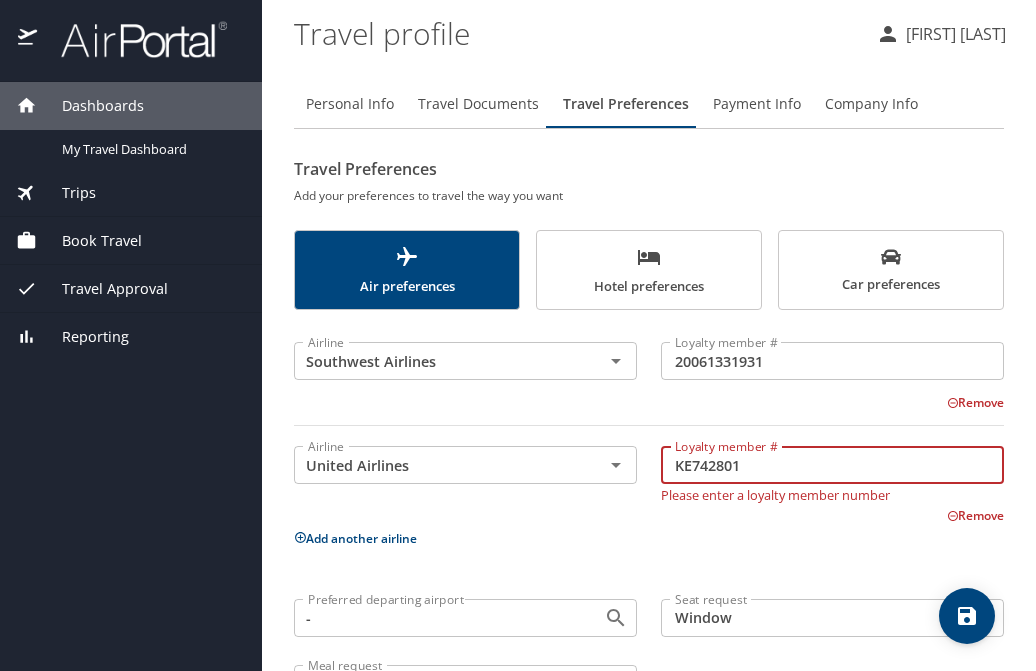 type on "KE742801" 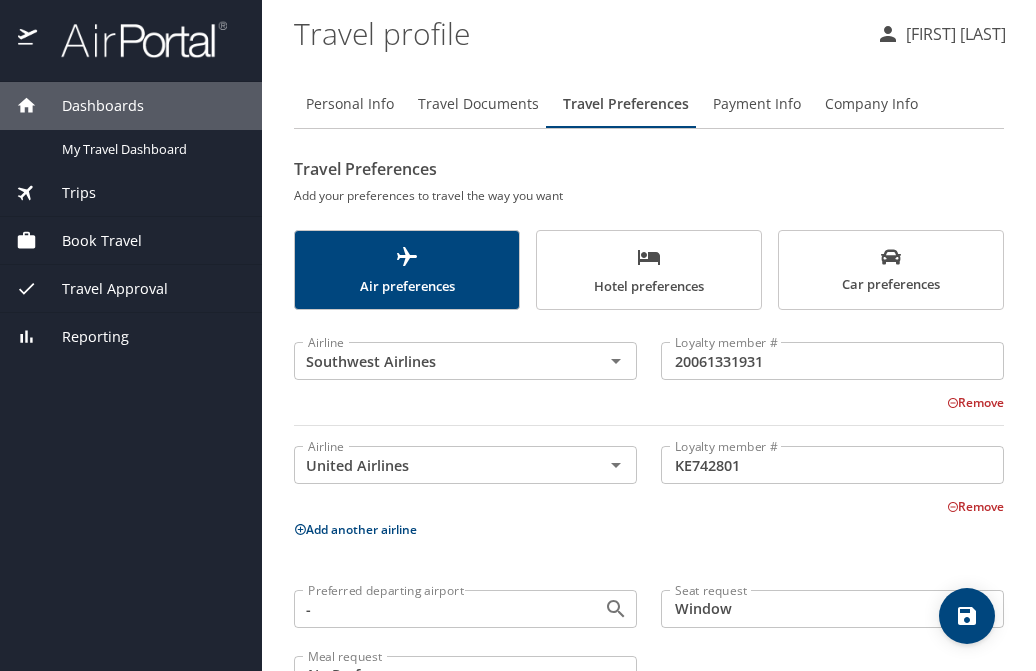 click on "Airline Southwest Airlines Airline Loyalty member # 20061331931 Loyalty member # Remove Airline United Airlines Airline Loyalty member # KE742801 Loyalty member # Remove Add another airline Preferred departing airport - Preferred departing airport Seat request Window Window Seat request Meal request No Preference NotApplicable Meal request" at bounding box center (649, 514) 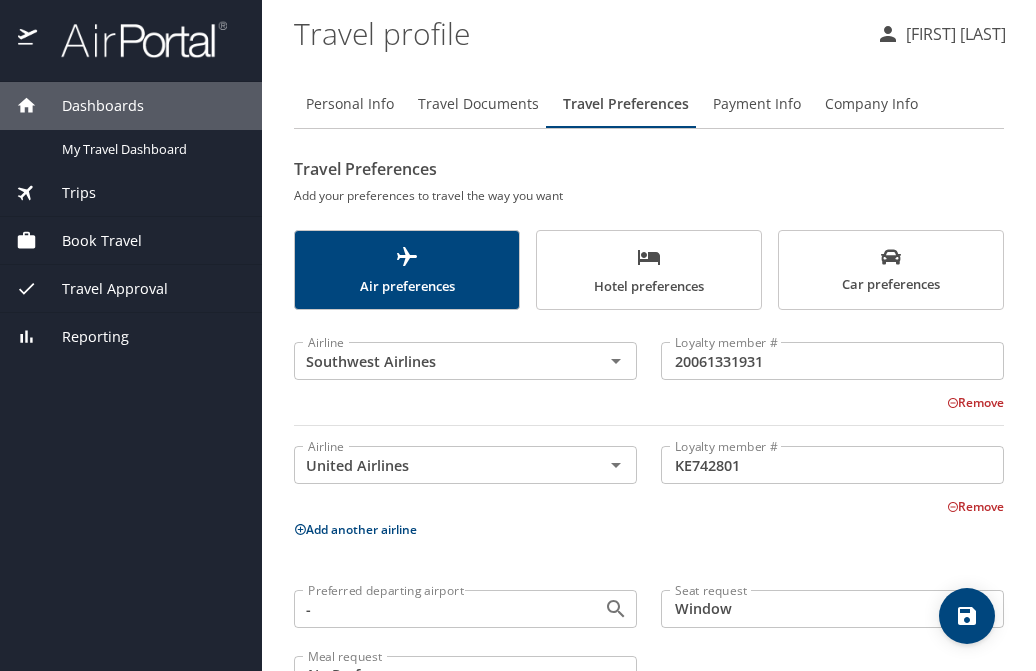 click on "Add another airline" at bounding box center [355, 529] 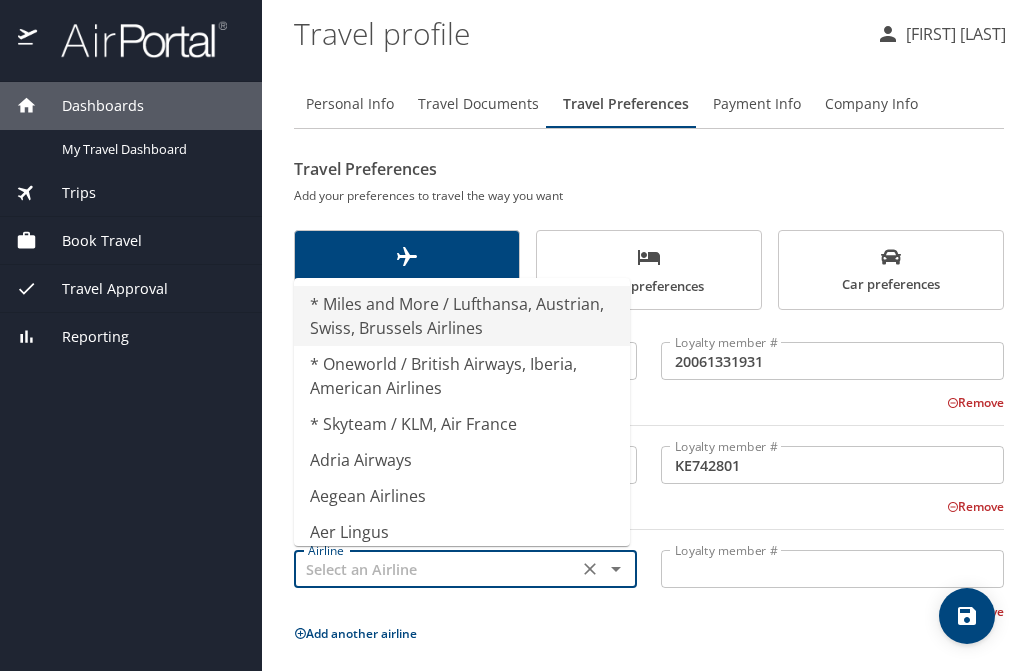 click at bounding box center [436, 569] 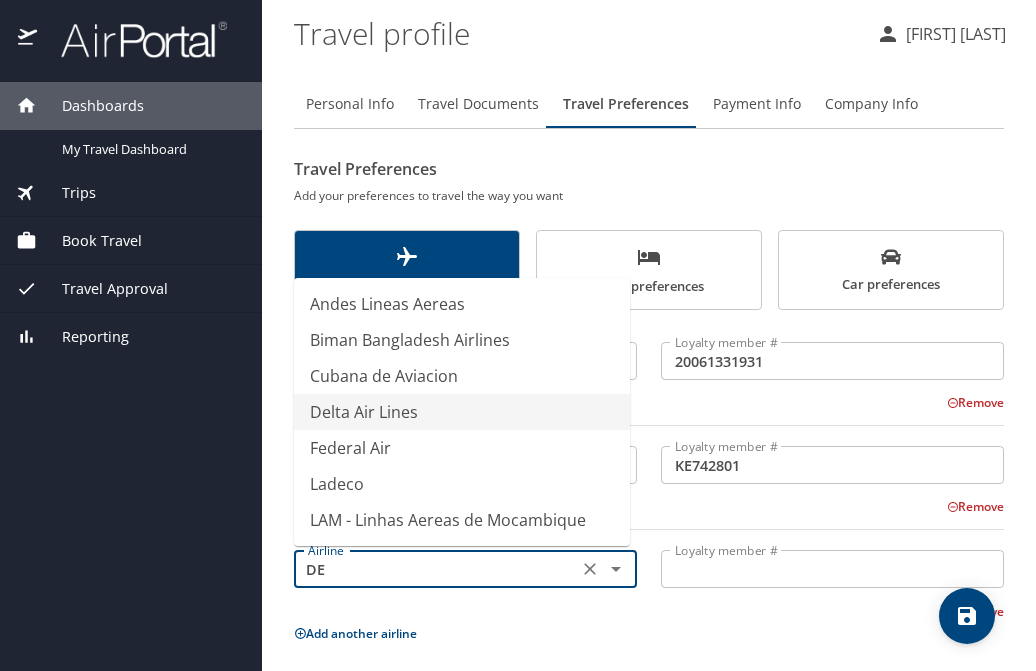 click on "Delta Air Lines" at bounding box center (462, 412) 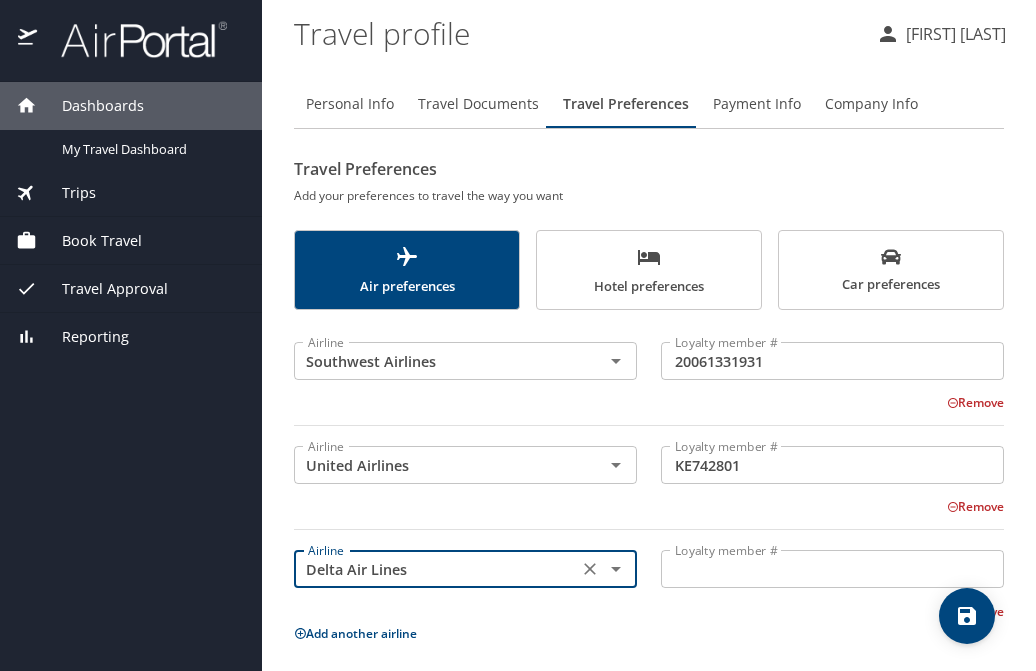 type on "Delta Air Lines" 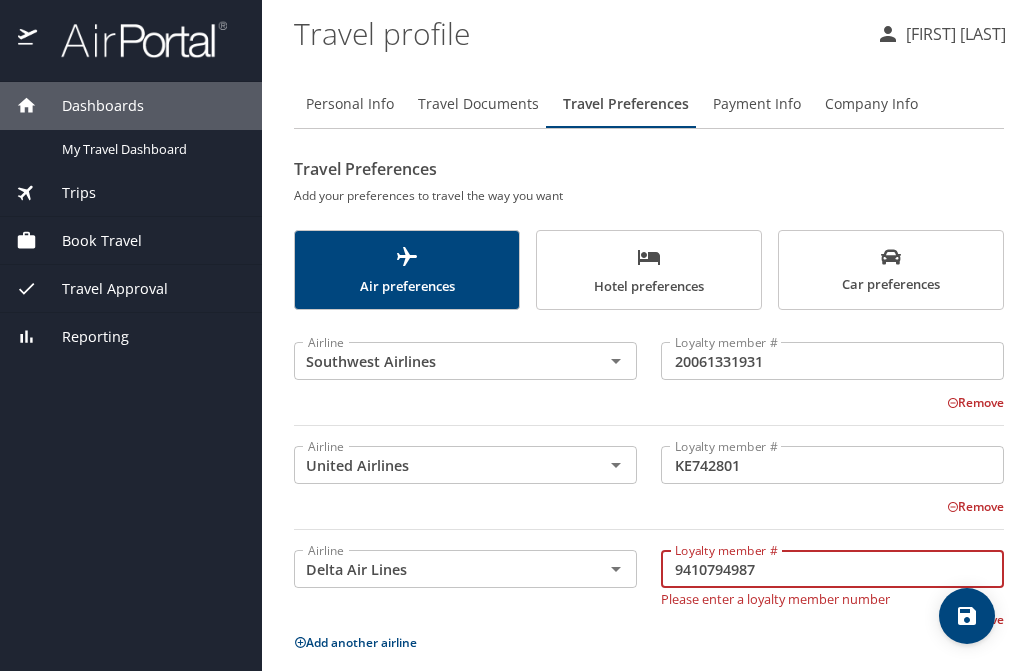 type on "9410794987" 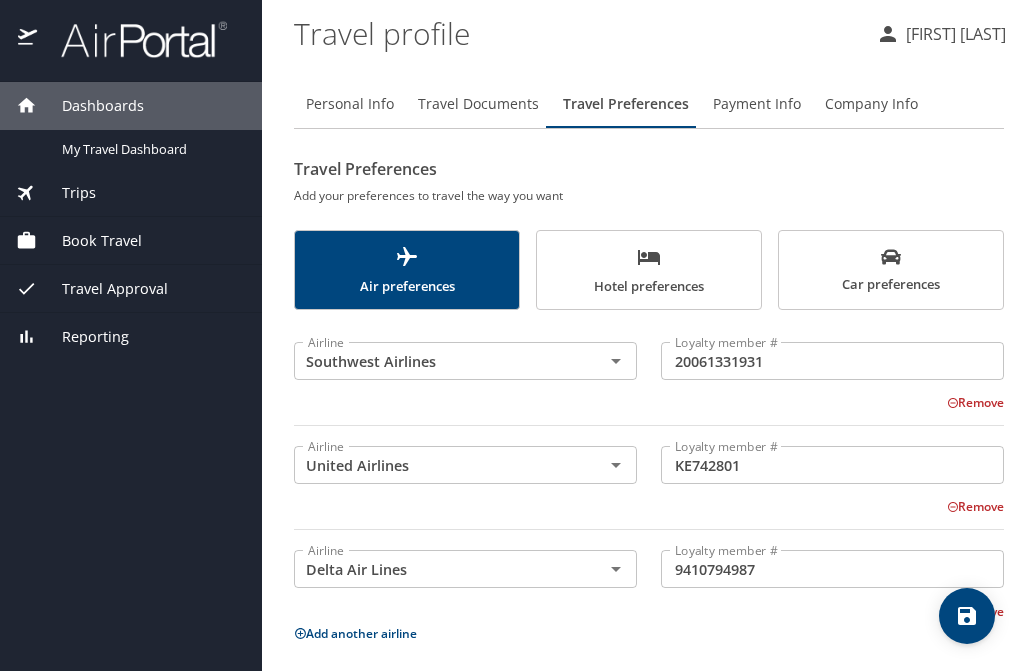 click on "Remove" at bounding box center (637, 609) 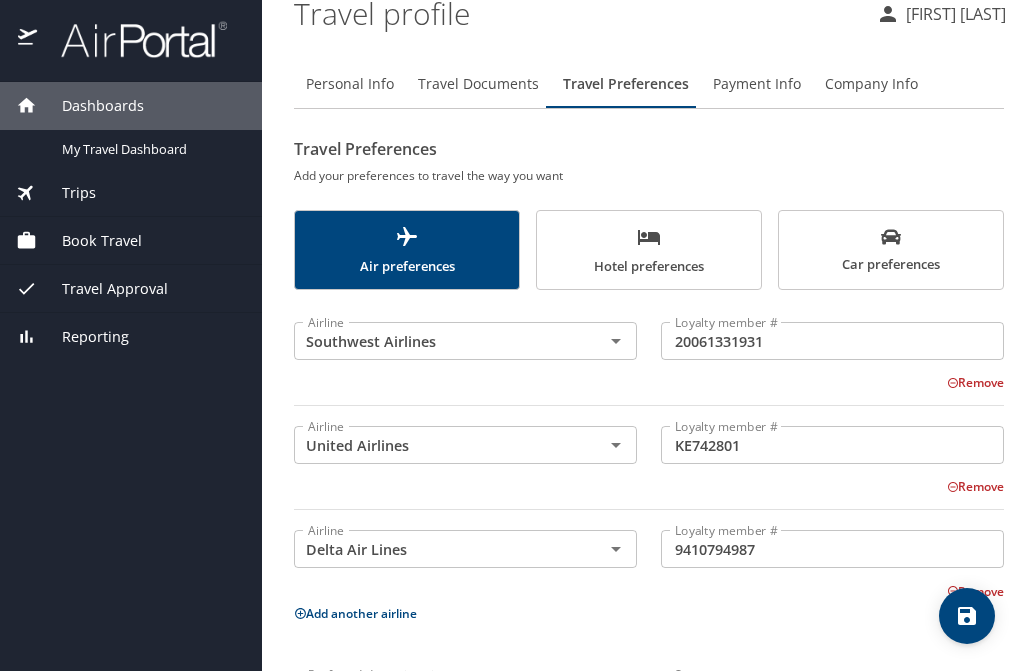 scroll, scrollTop: 0, scrollLeft: 0, axis: both 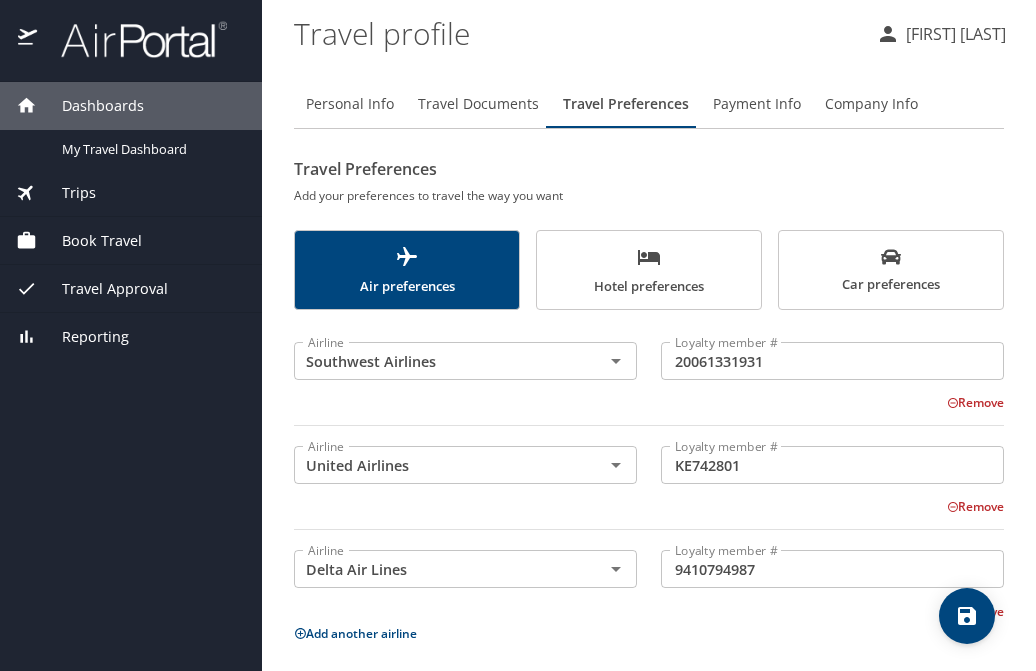 click on "Hotel preferences" at bounding box center (649, 271) 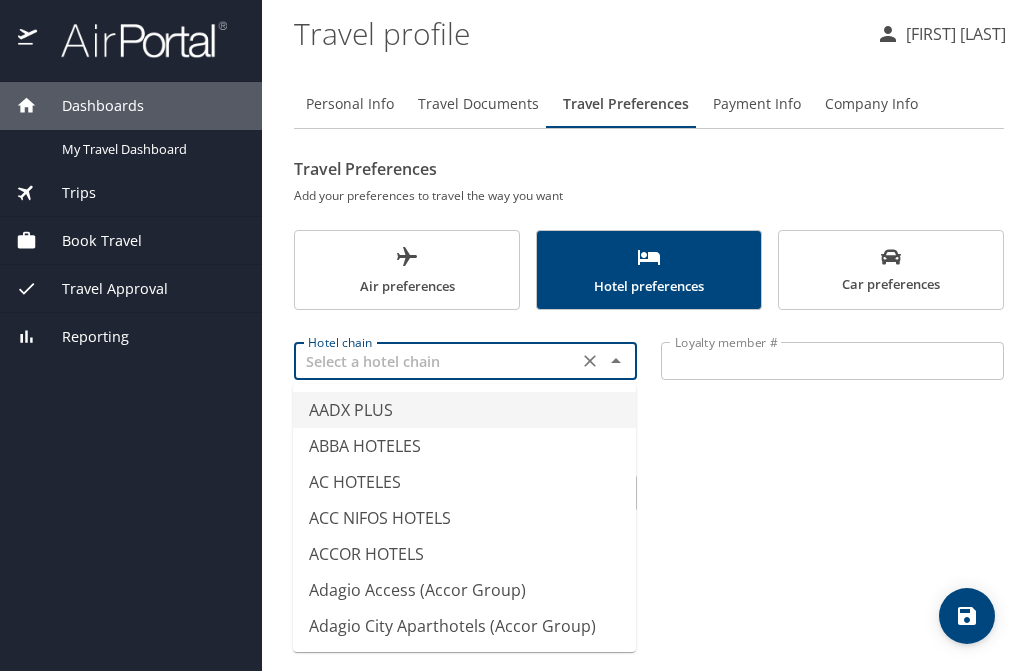 click at bounding box center [436, 361] 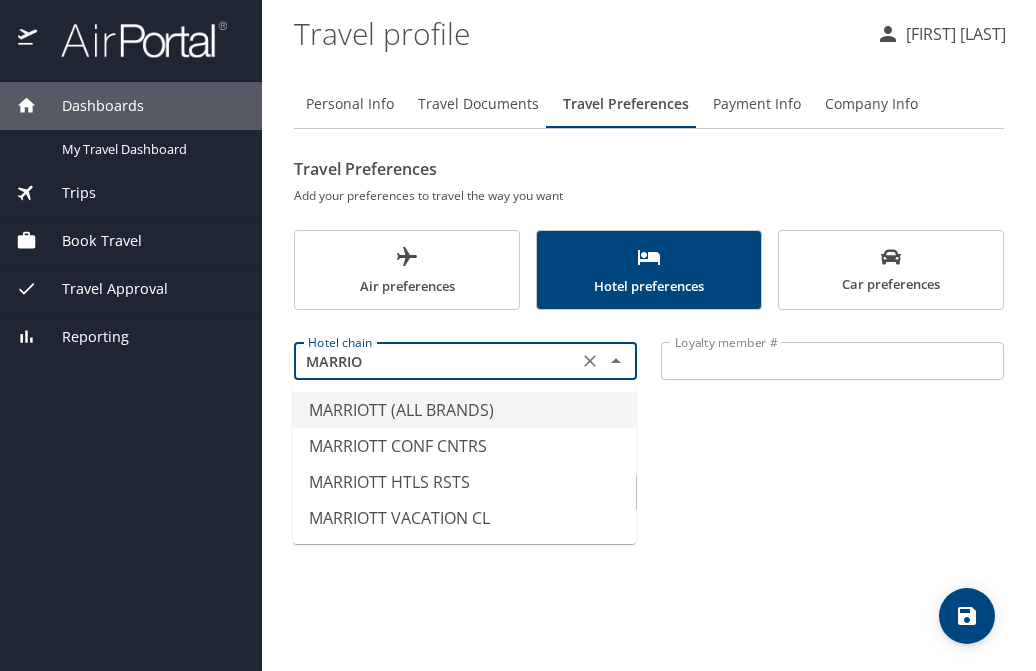 click on "MARRIOTT (ALL BRANDS)" at bounding box center (464, 410) 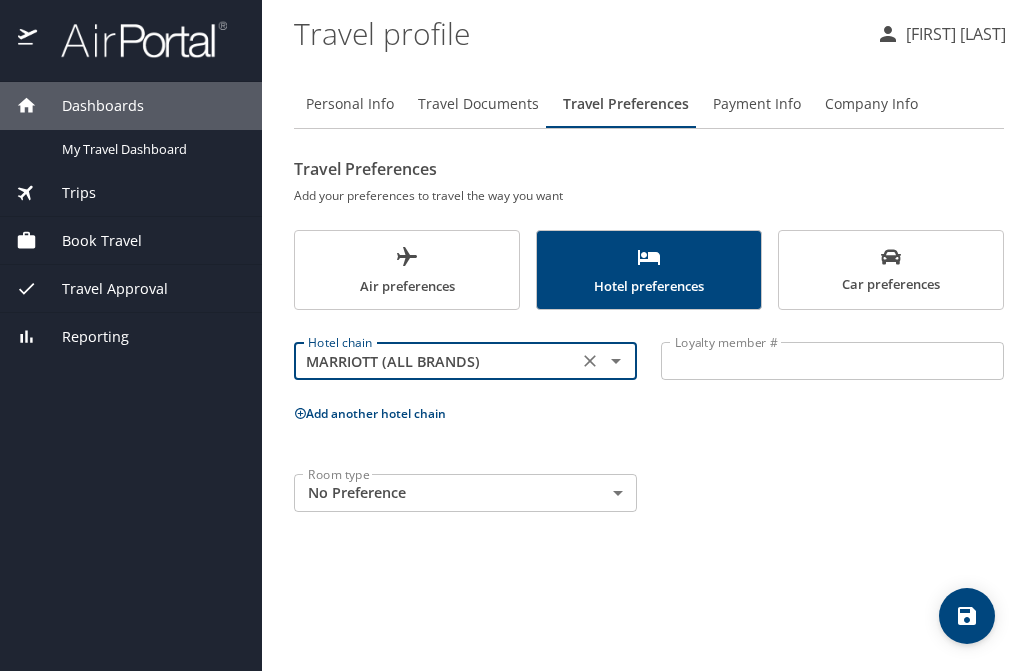 type on "MARRIOTT (ALL BRANDS)" 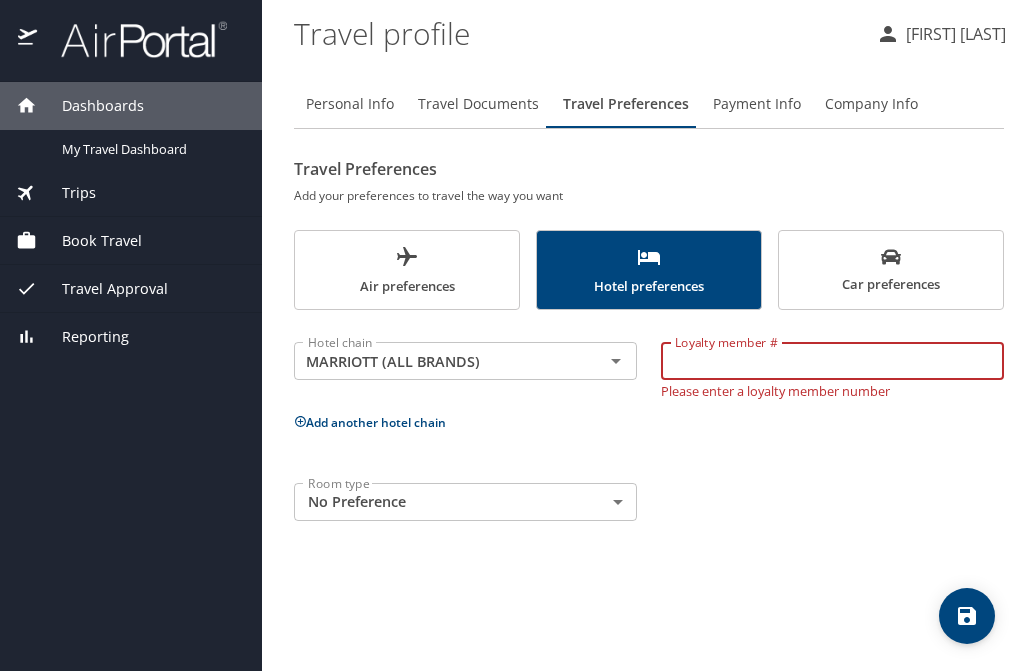 click on "Loyalty member #" at bounding box center (832, 361) 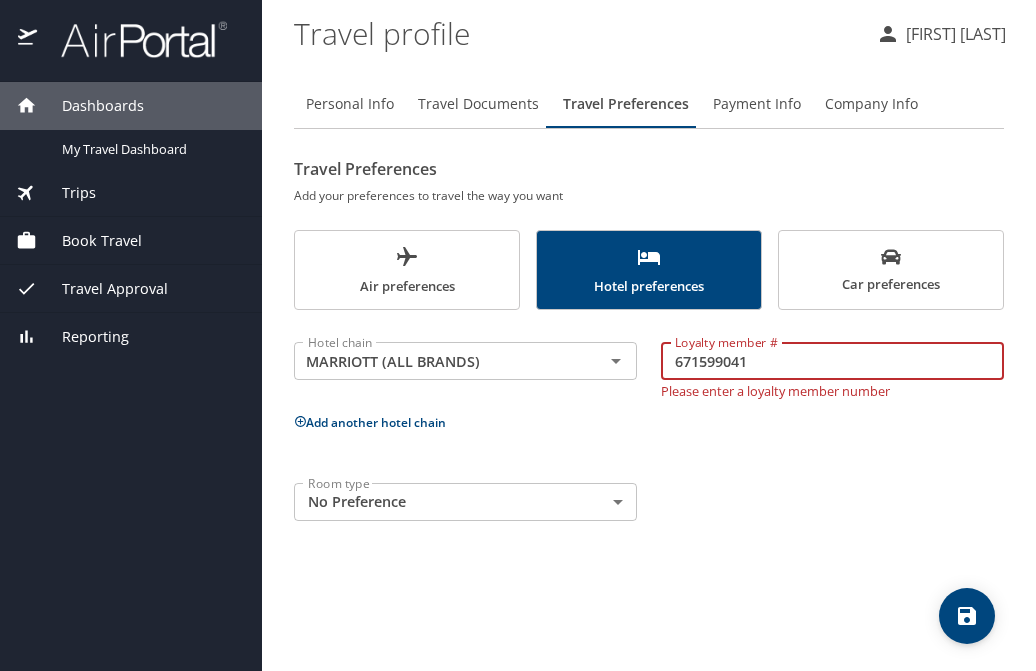 type on "671599041" 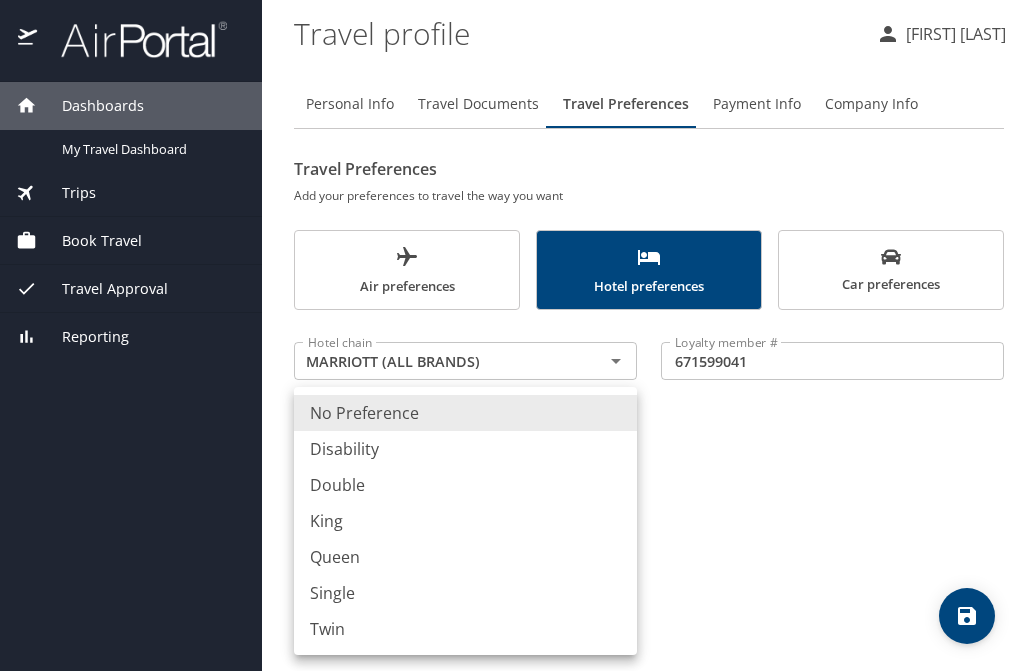 click on "Airline Southwest Airlines Airline Loyalty member # 20061331931 Loyalty member # Add another airline Preferred departing airport - Preferred departing airport Seat request No Preference NotApplicable Seat request Meal request No Preference NotApplicable Meal request My settings Travel agency contacts View travel profile Give feedback Sign out No Preference Disability Double King Queen Single Twin" at bounding box center (518, 335) 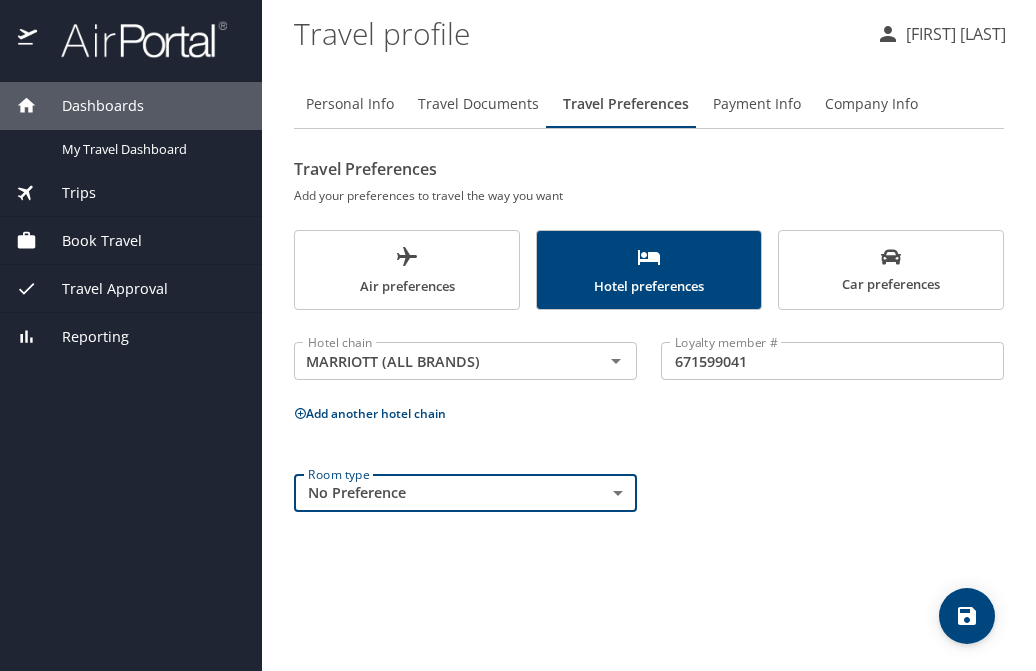 click on "Car preferences" at bounding box center (891, 271) 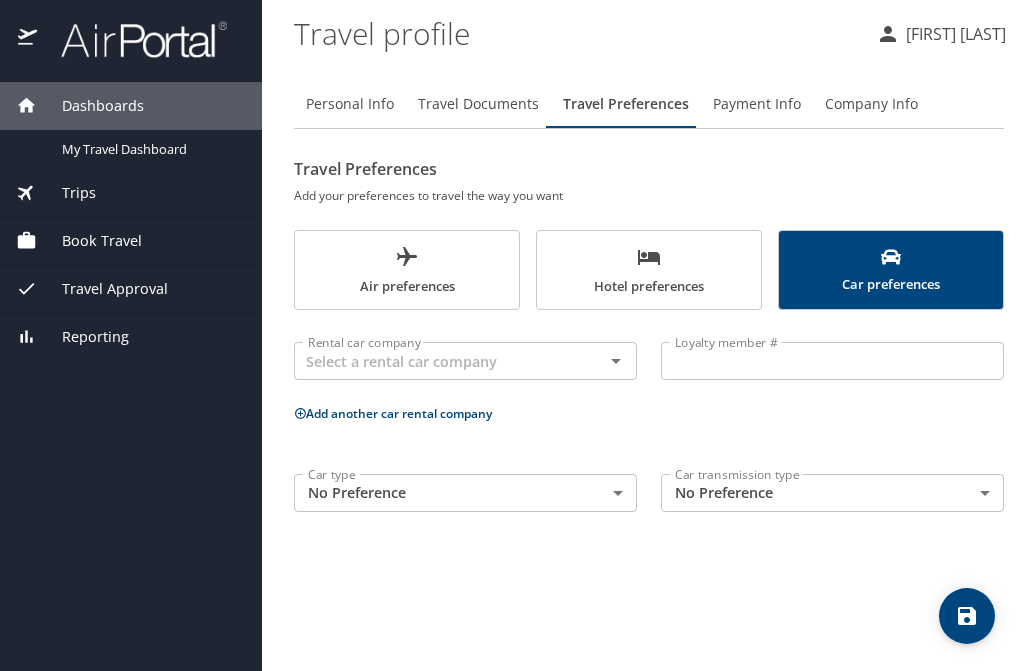 click 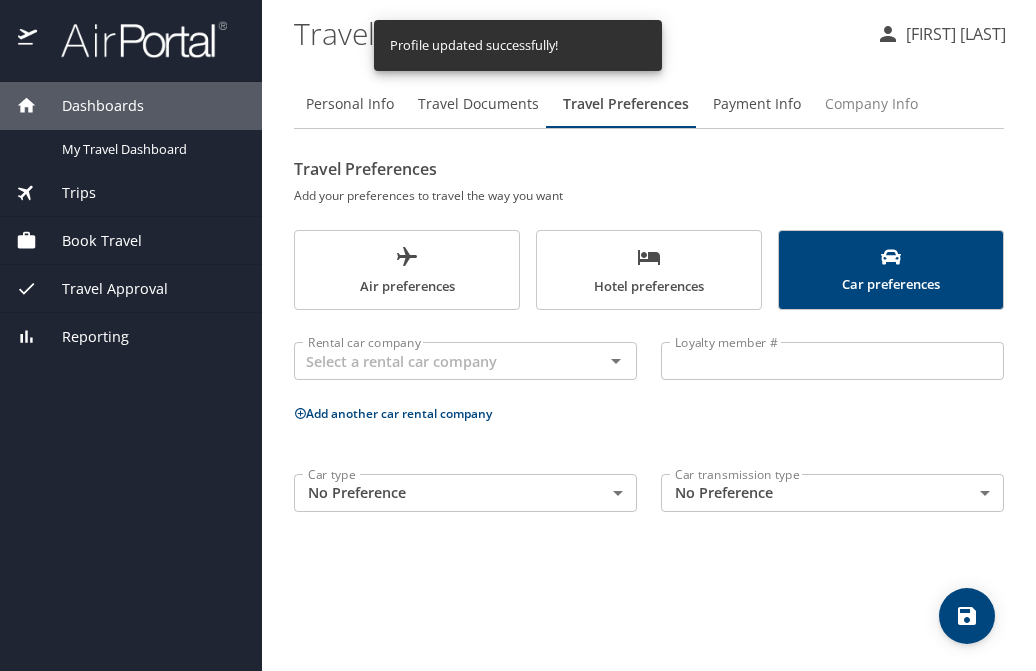 click on "Company Info" at bounding box center [871, 104] 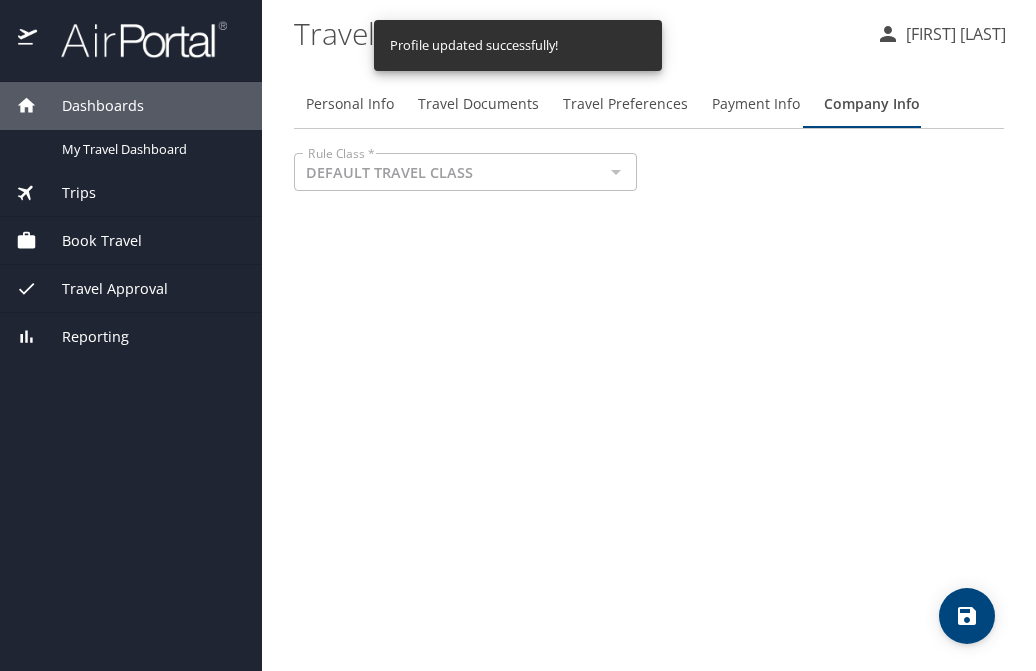 click on "Payment Info" at bounding box center [756, 104] 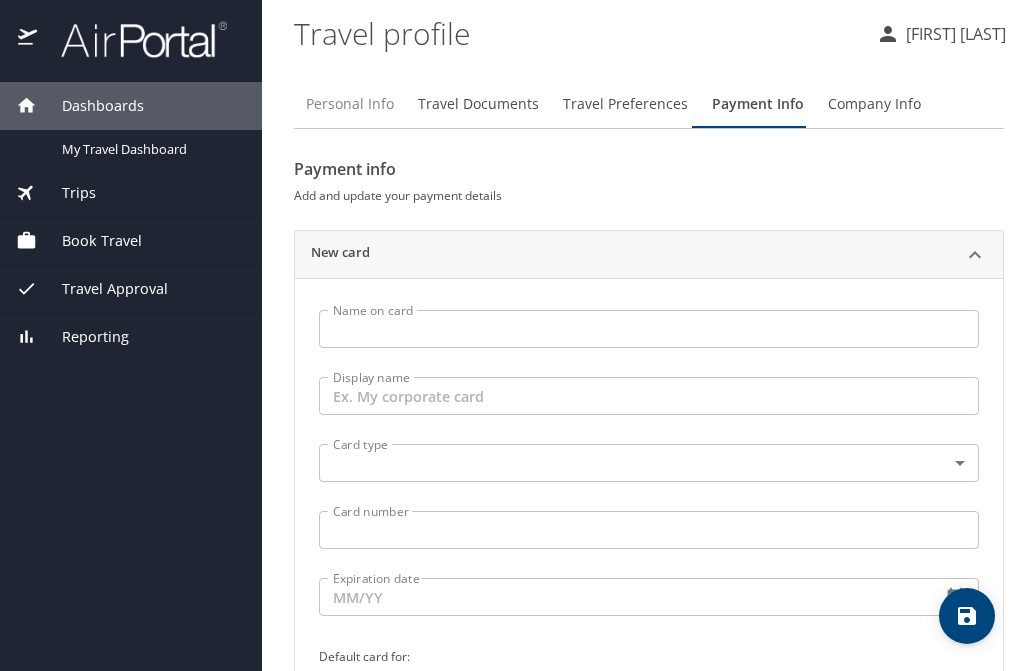 click on "Personal Info" at bounding box center [350, 104] 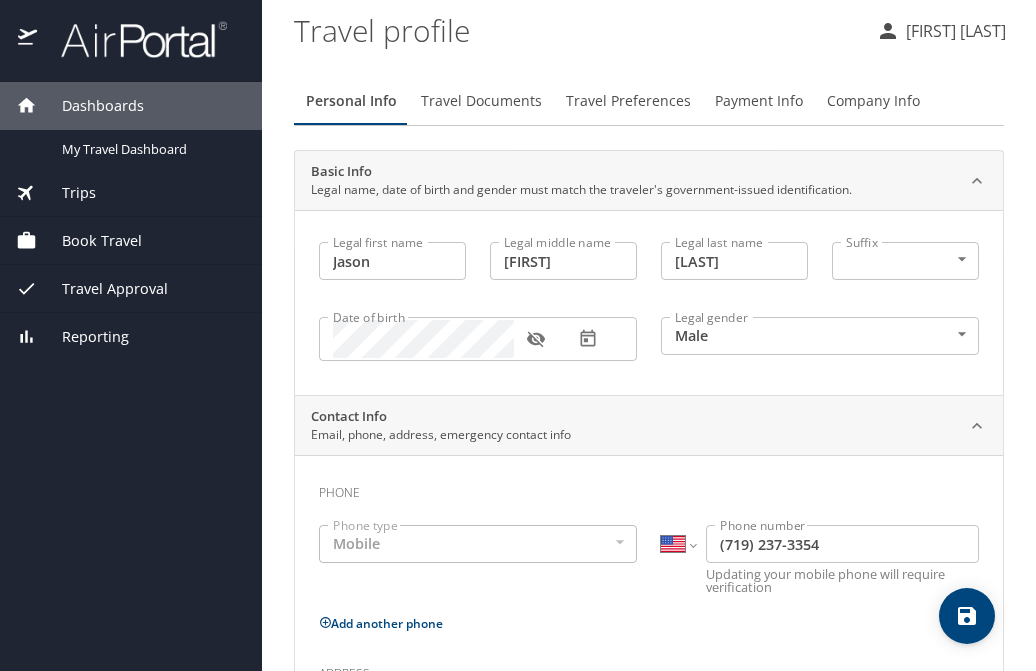 scroll, scrollTop: 0, scrollLeft: 0, axis: both 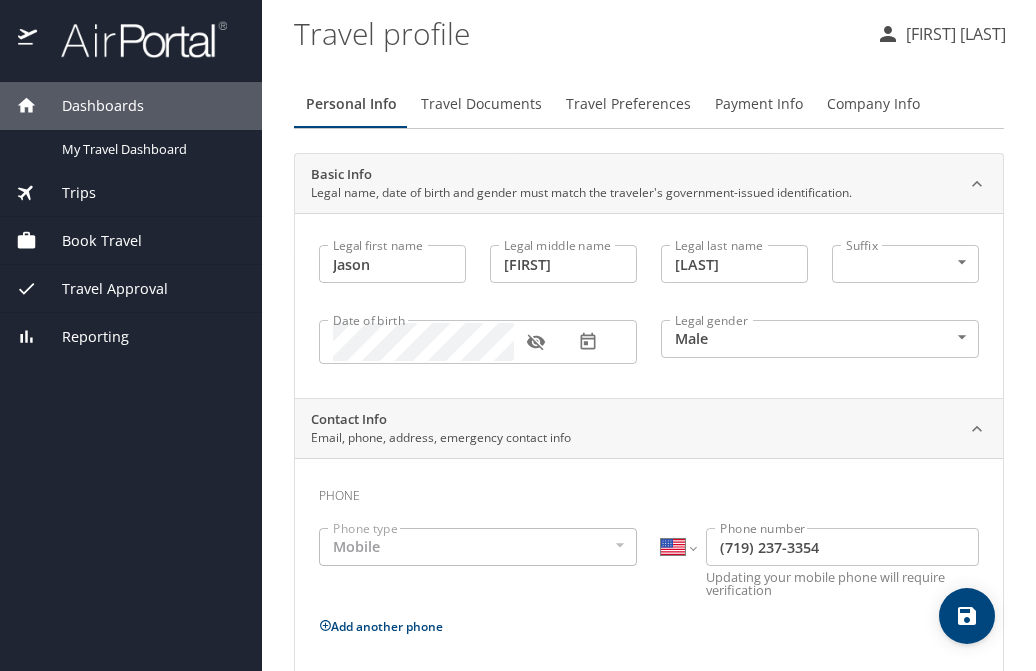 click 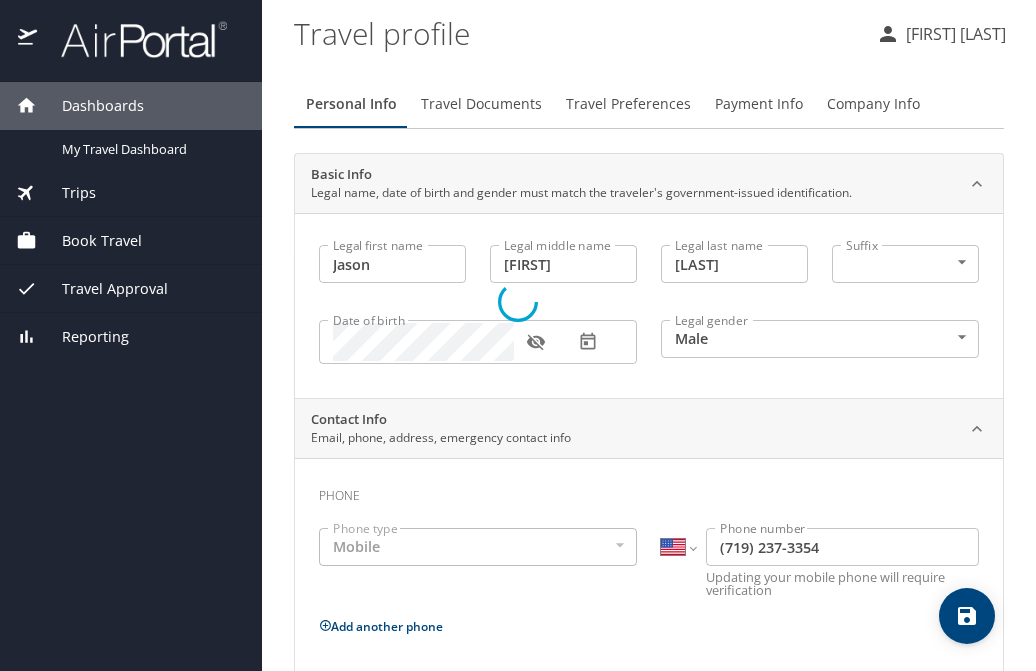 select on "US" 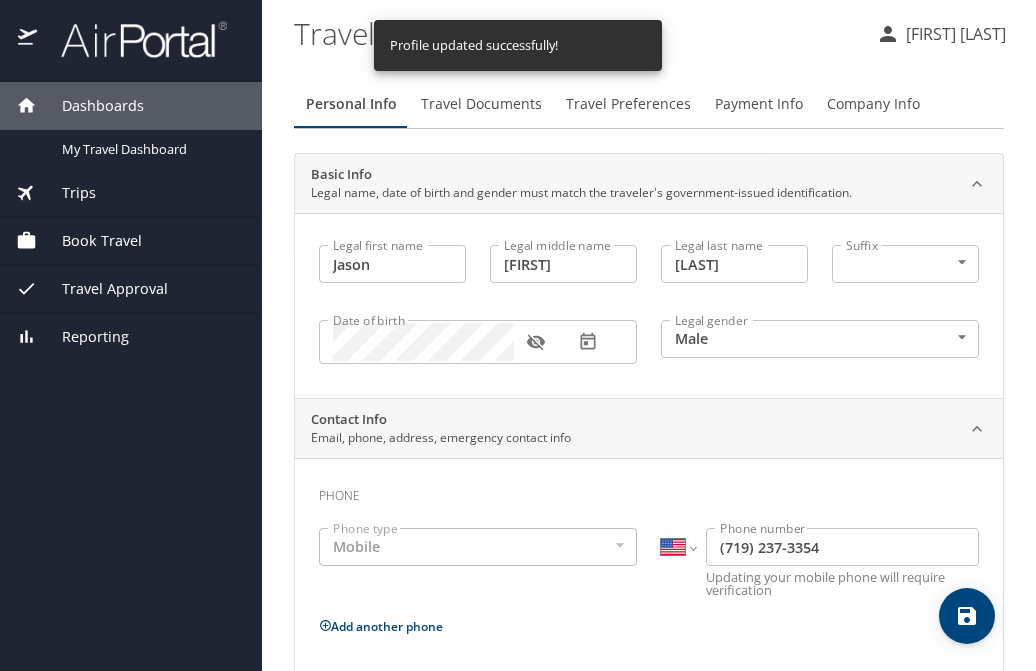 select on "US" 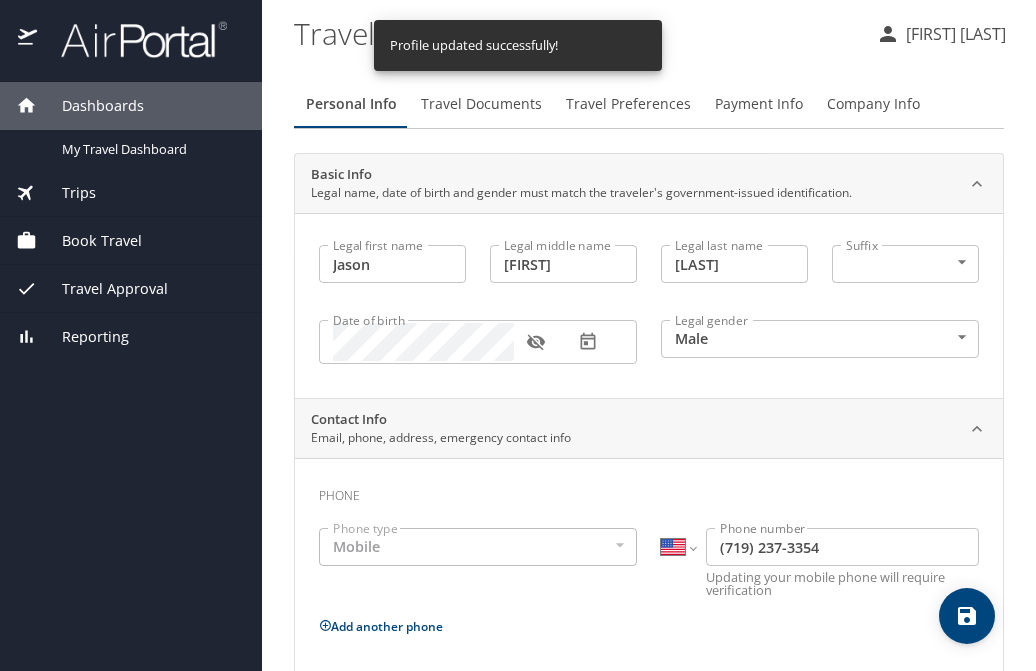 click on "[FIRST] [LAST]" at bounding box center (941, 34) 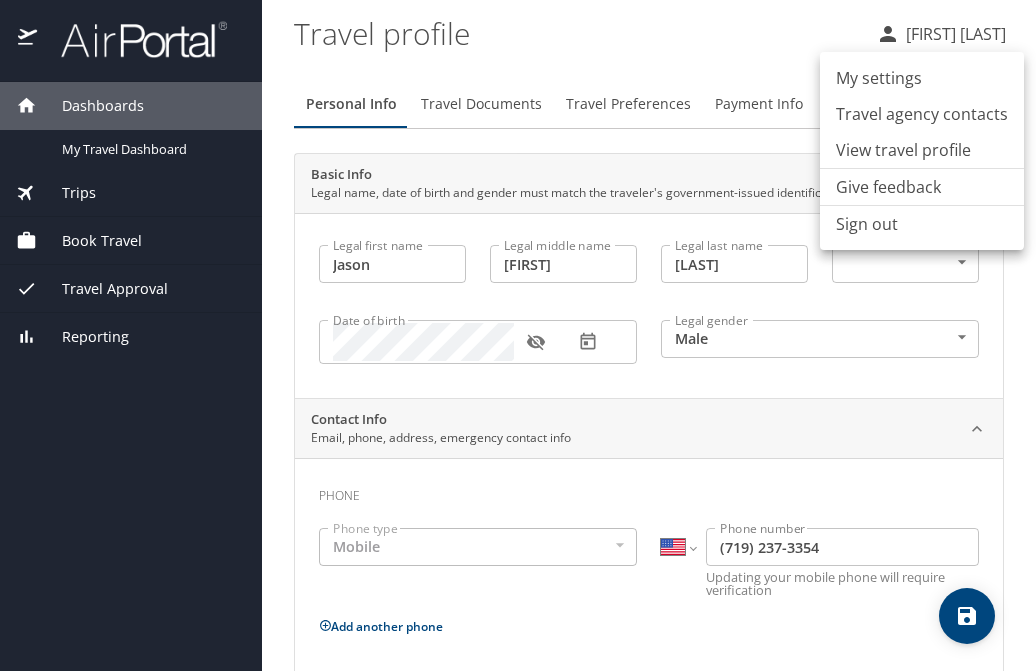 click on "Sign out" at bounding box center [922, 224] 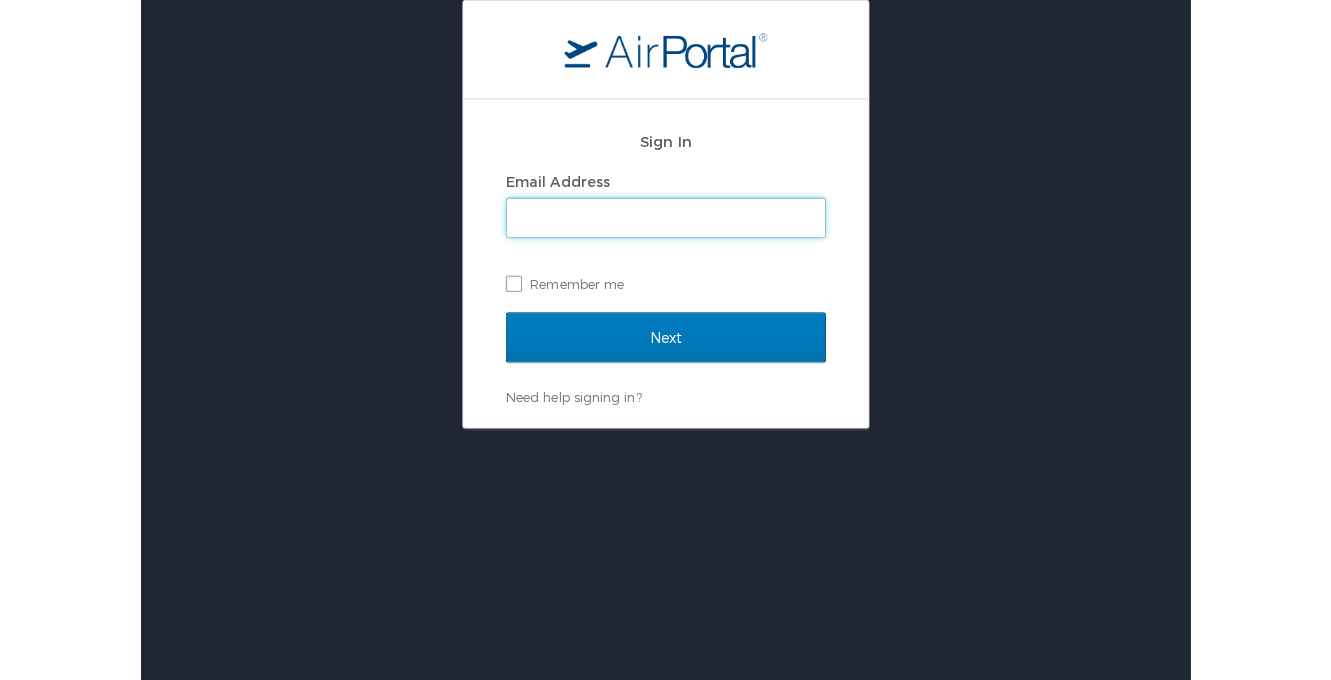 scroll, scrollTop: 0, scrollLeft: 0, axis: both 